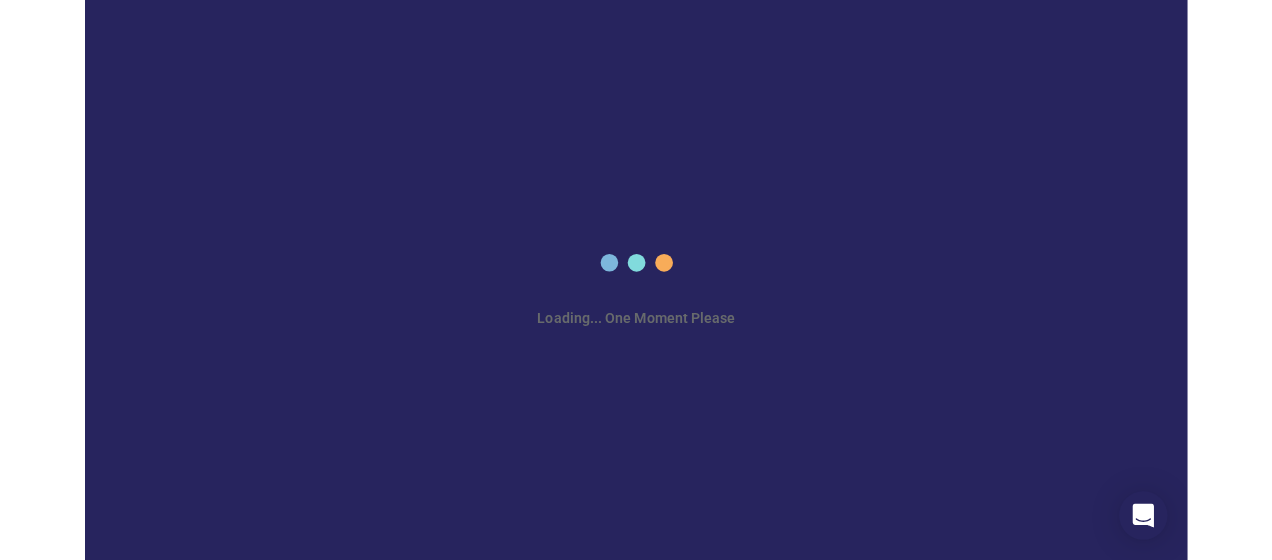 scroll, scrollTop: 0, scrollLeft: 0, axis: both 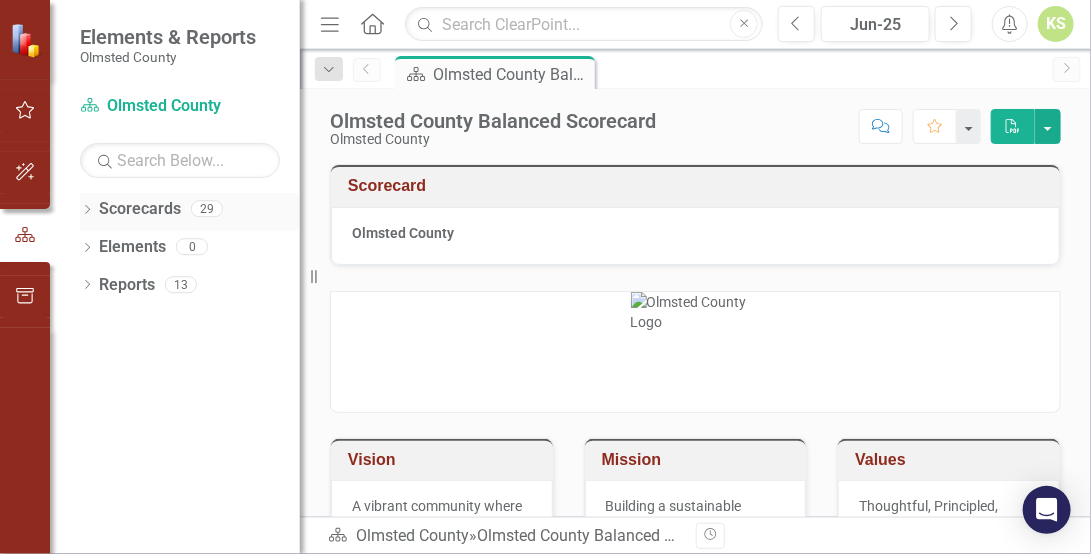click on "Dropdown" 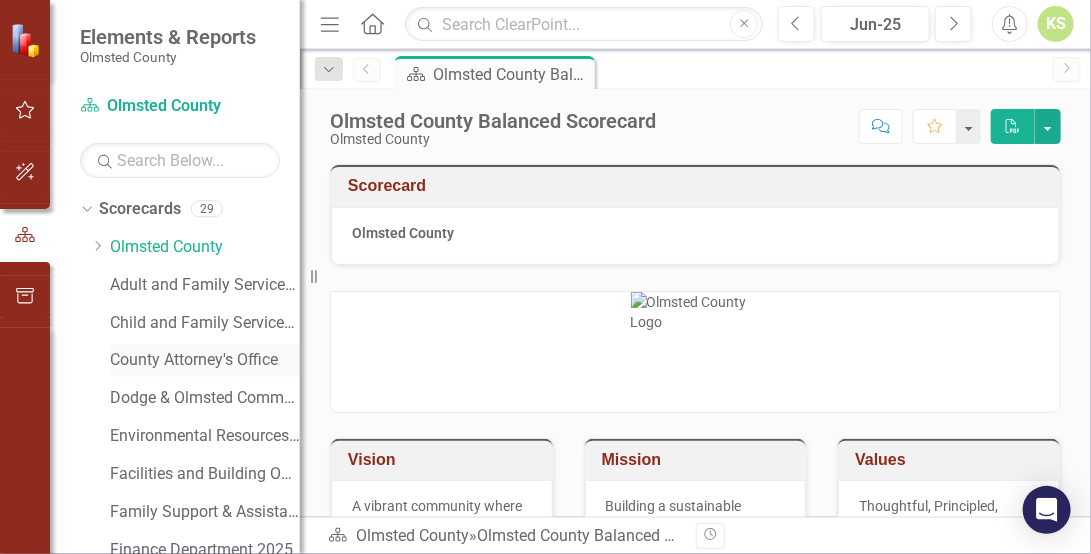 click on "County Attorney's Office" at bounding box center [205, 360] 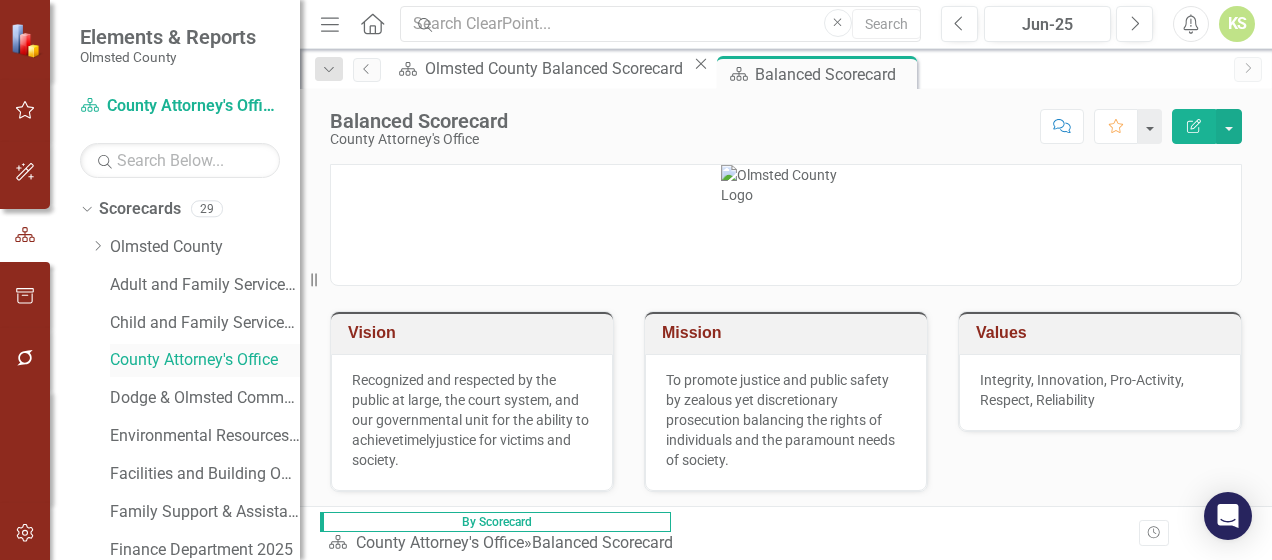 click on "County Attorney's Office" at bounding box center (205, 360) 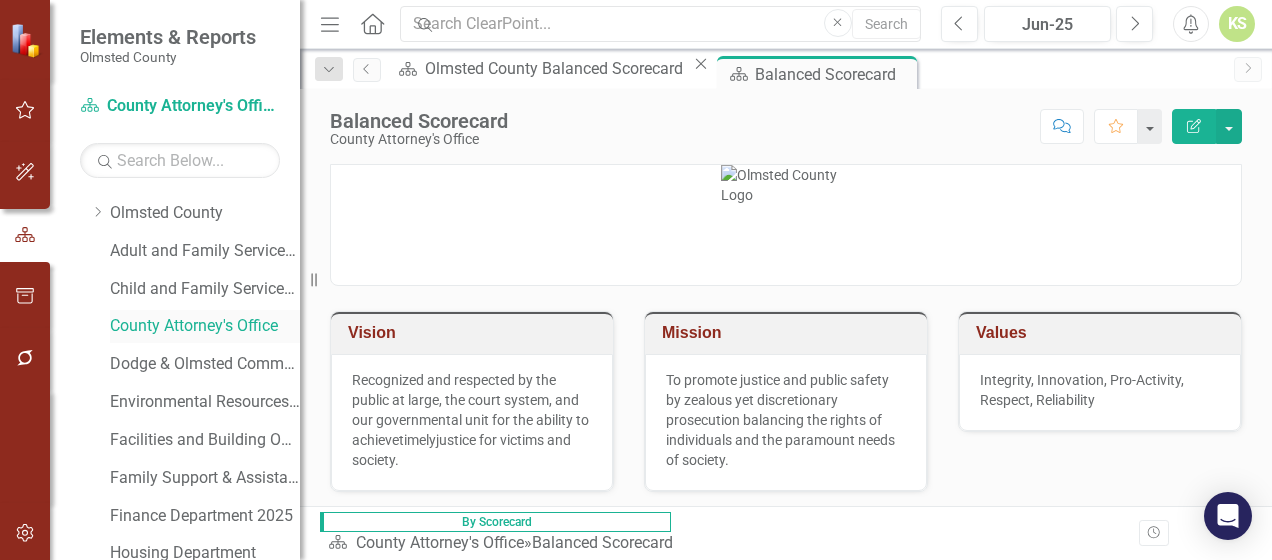 scroll, scrollTop: 40, scrollLeft: 0, axis: vertical 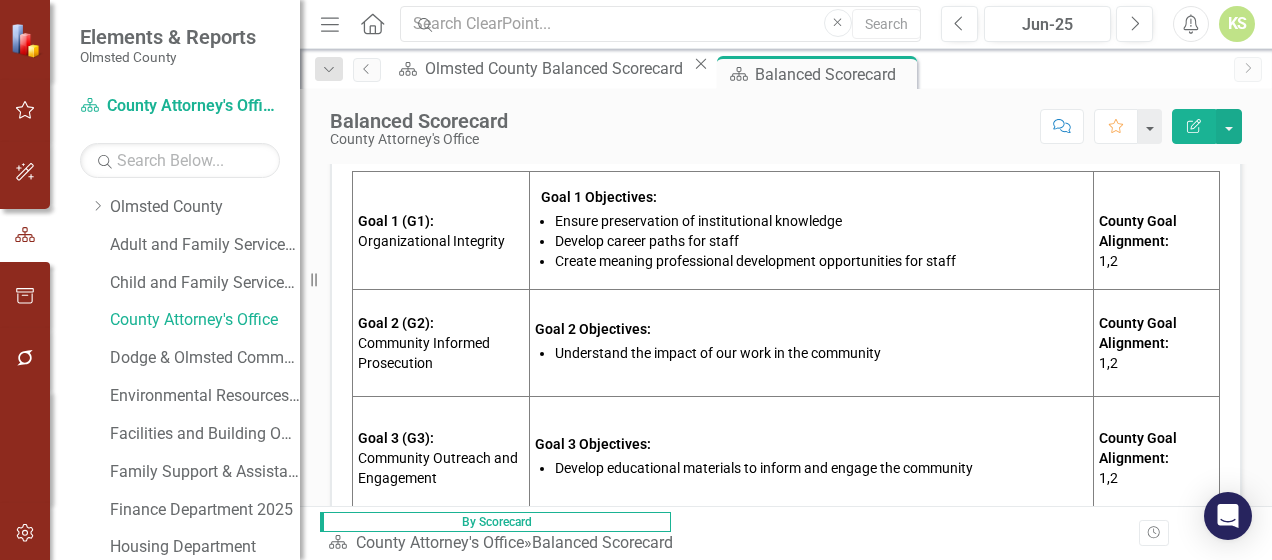 click on "Understand the impact of our work in the community" at bounding box center (718, 353) 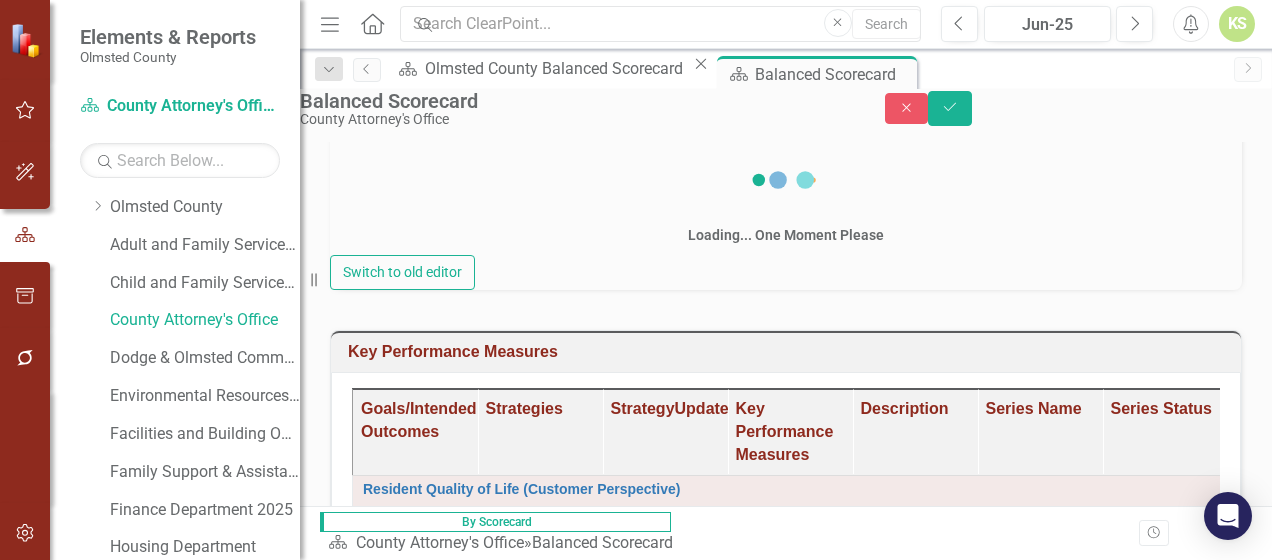 scroll, scrollTop: 410, scrollLeft: 0, axis: vertical 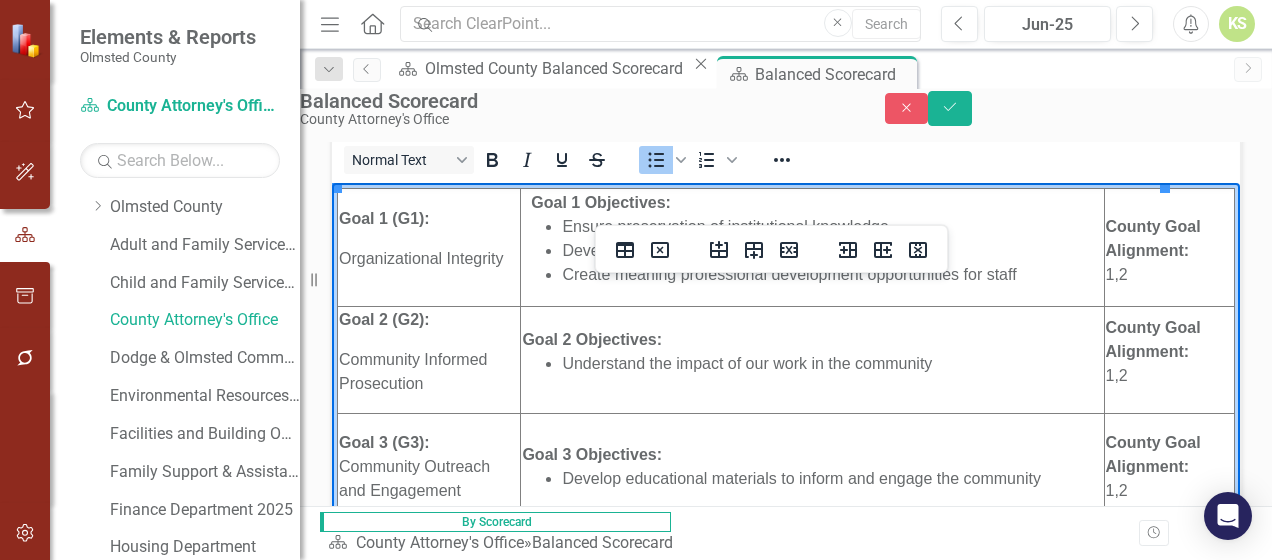 click on "Understand the impact of our work in the community" at bounding box center (832, 363) 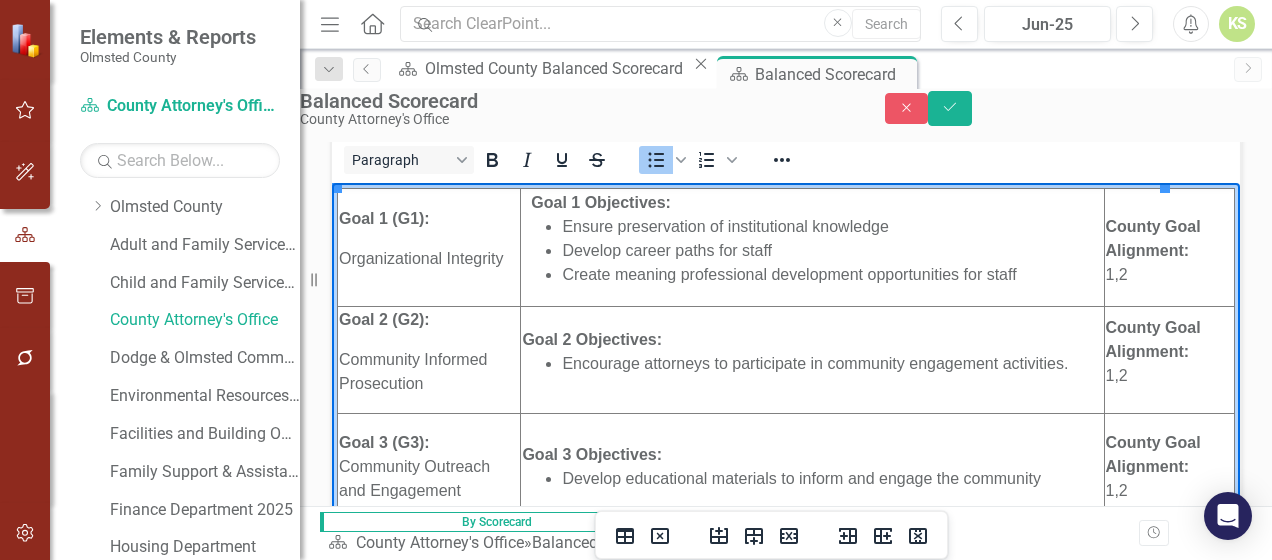 click on "Develop career paths for staff" at bounding box center (832, 250) 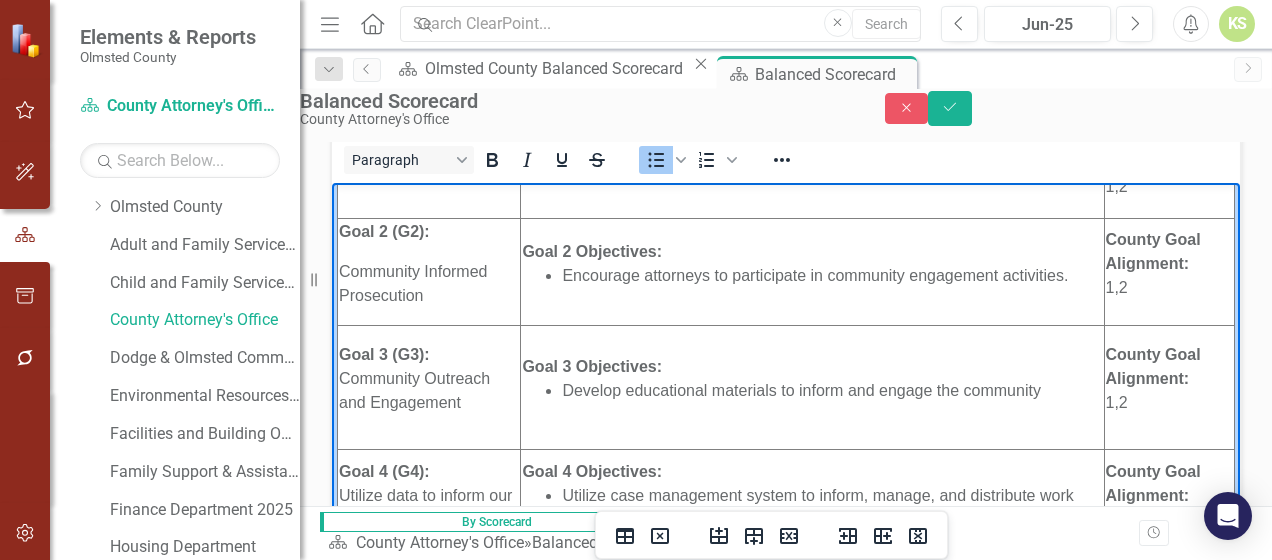 scroll, scrollTop: 90, scrollLeft: 0, axis: vertical 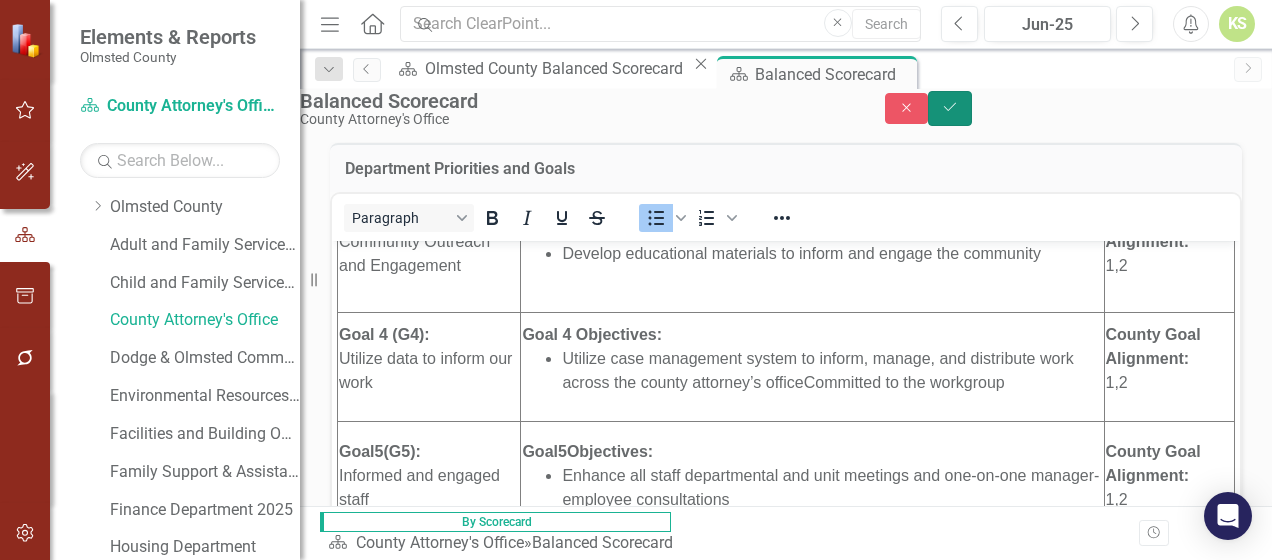 click on "Save" at bounding box center (950, 108) 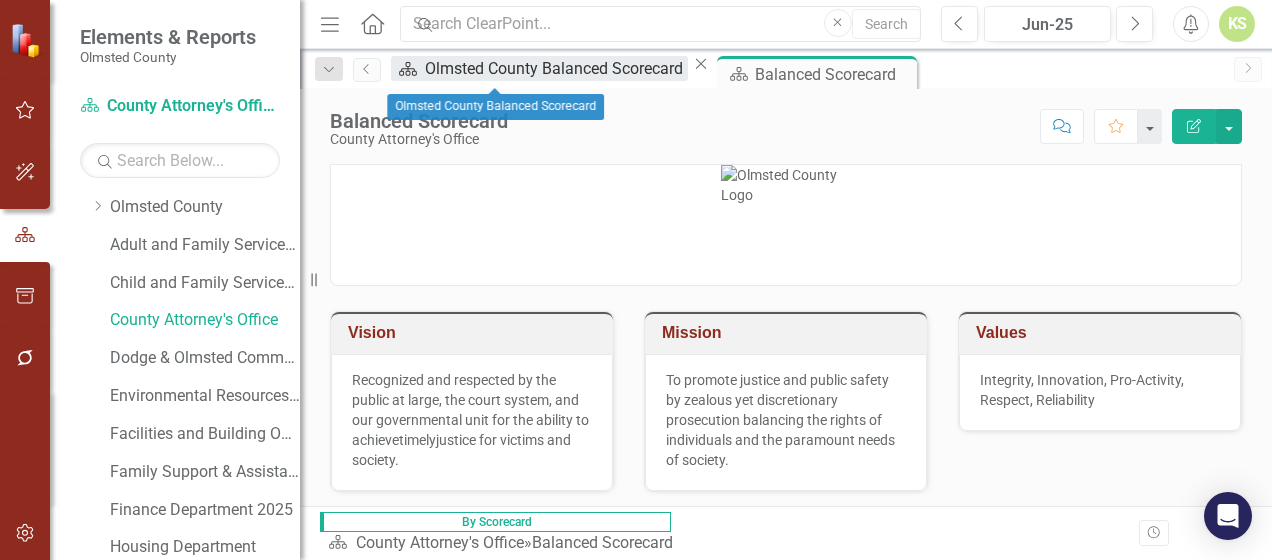 click on "Olmsted County Balanced Scorecard" at bounding box center [556, 68] 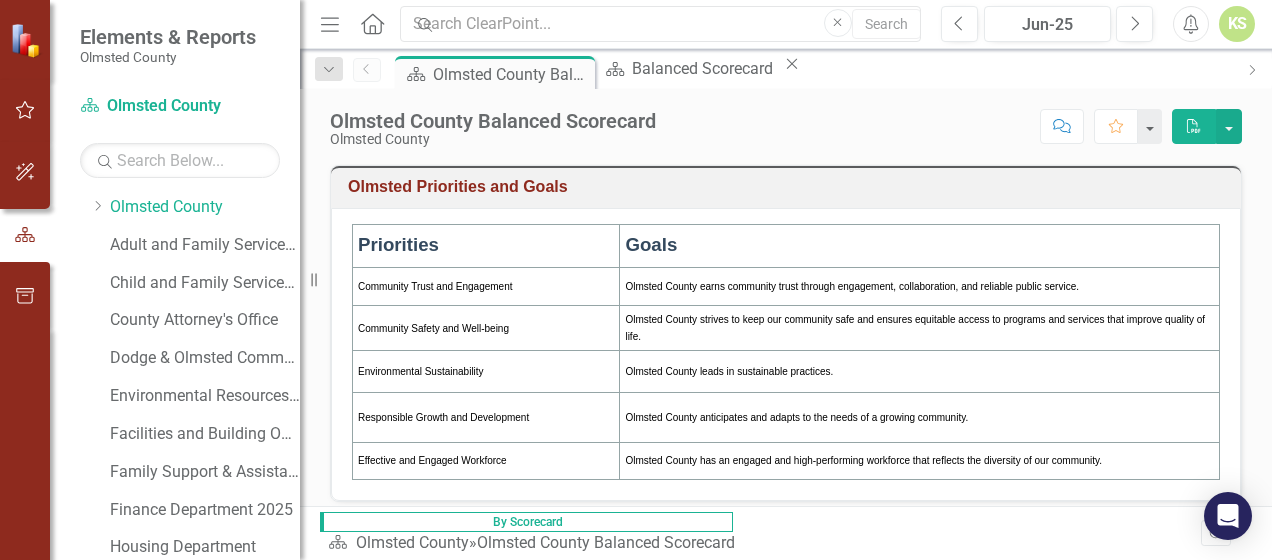 scroll, scrollTop: 466, scrollLeft: 0, axis: vertical 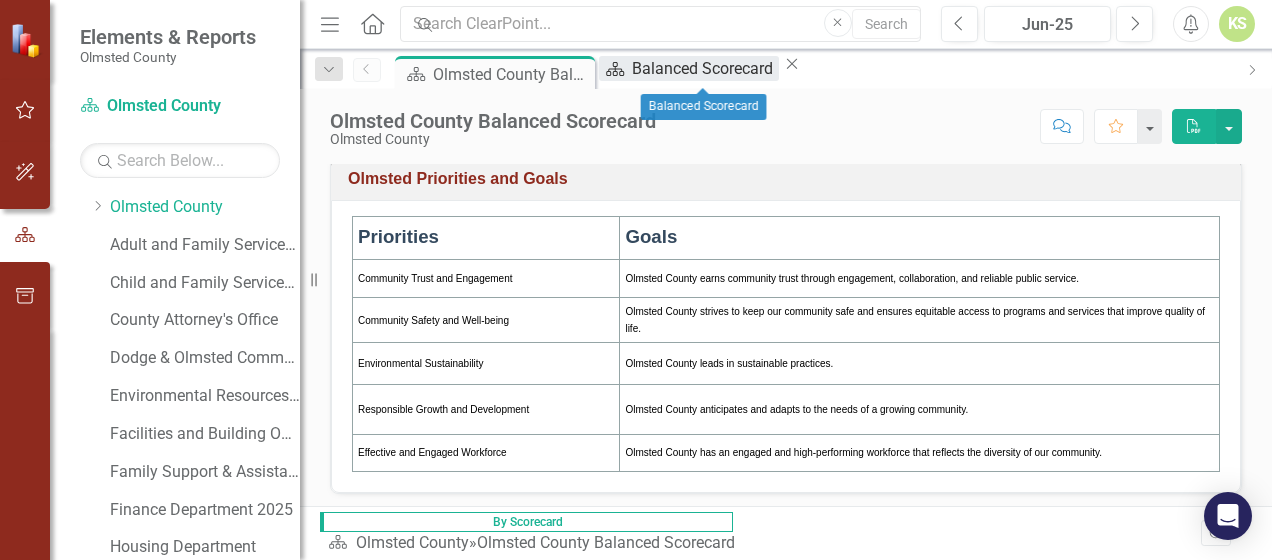 click on "Balanced Scorecard" at bounding box center [705, 68] 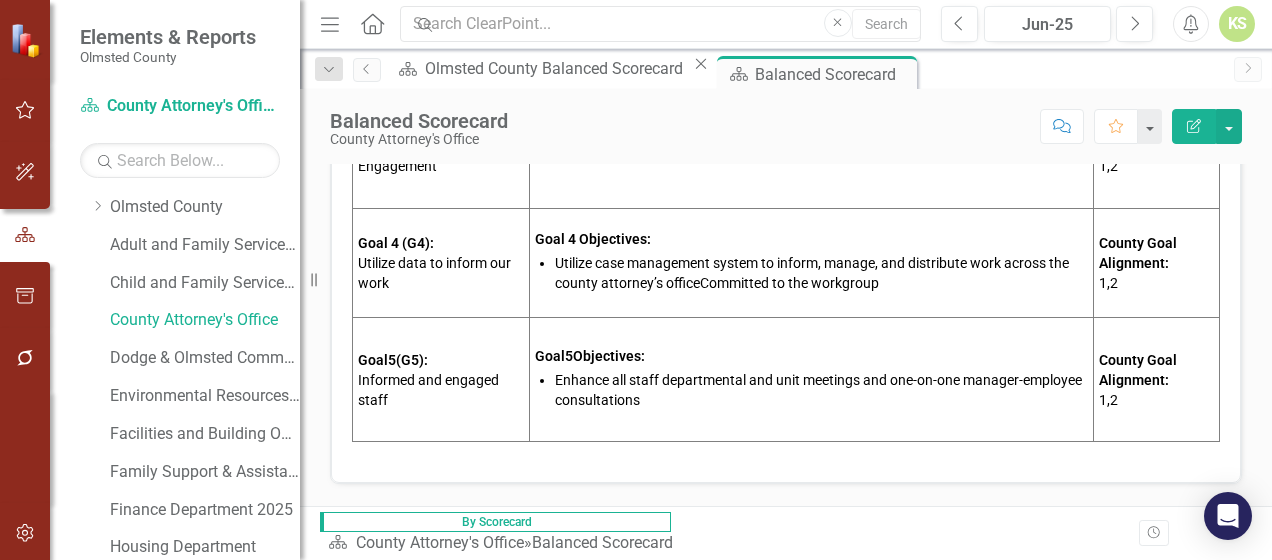 scroll, scrollTop: 728, scrollLeft: 0, axis: vertical 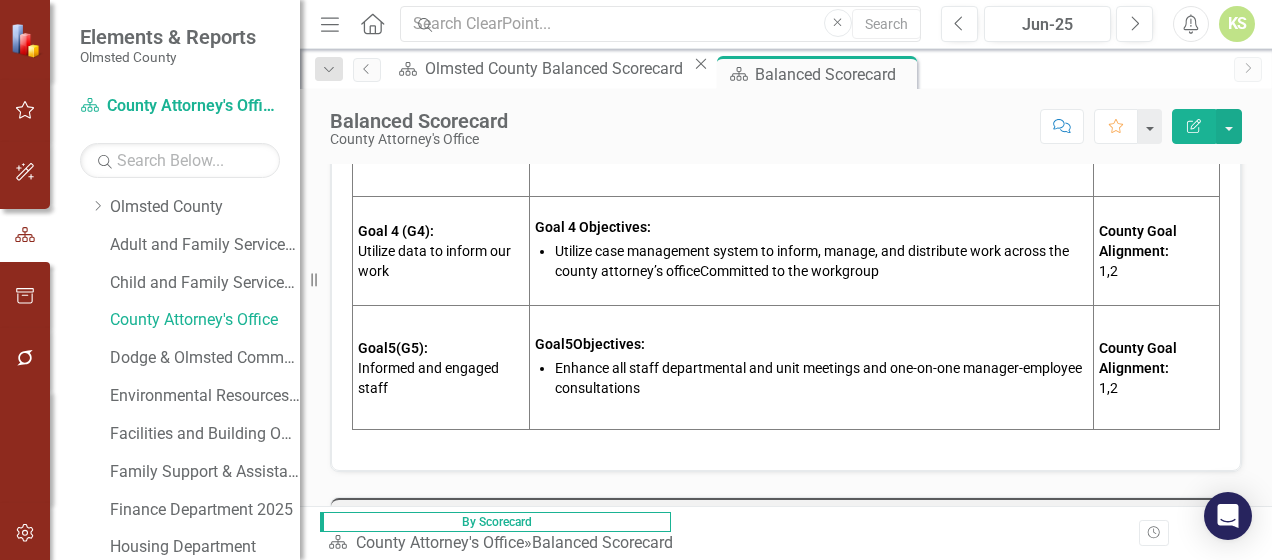 click on "Goal  5  Objectives:" at bounding box center [811, 344] 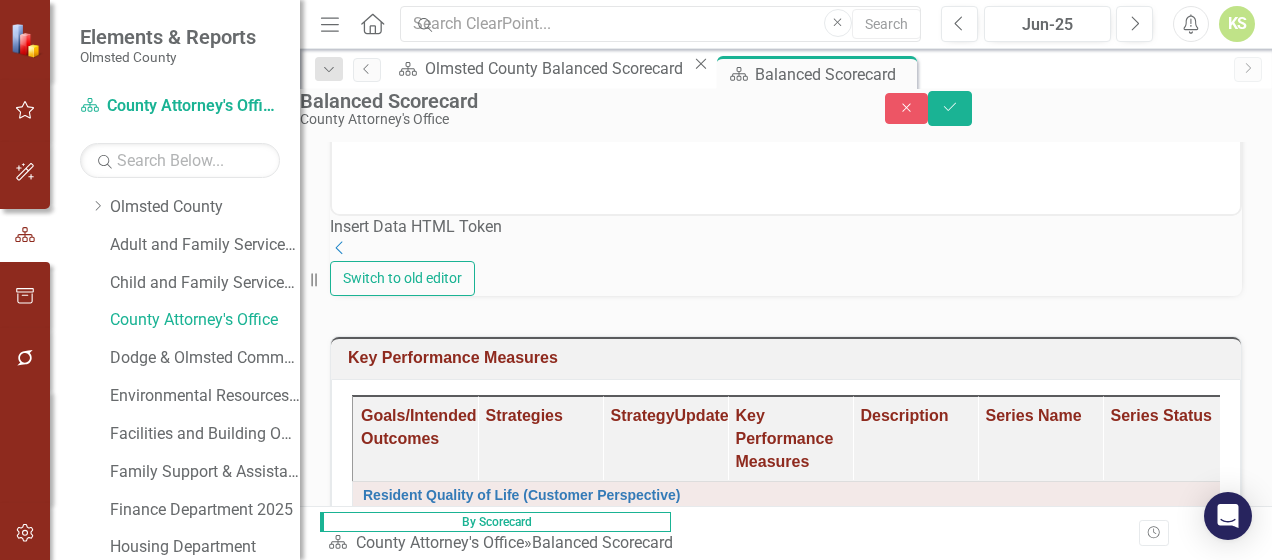 scroll, scrollTop: 735, scrollLeft: 0, axis: vertical 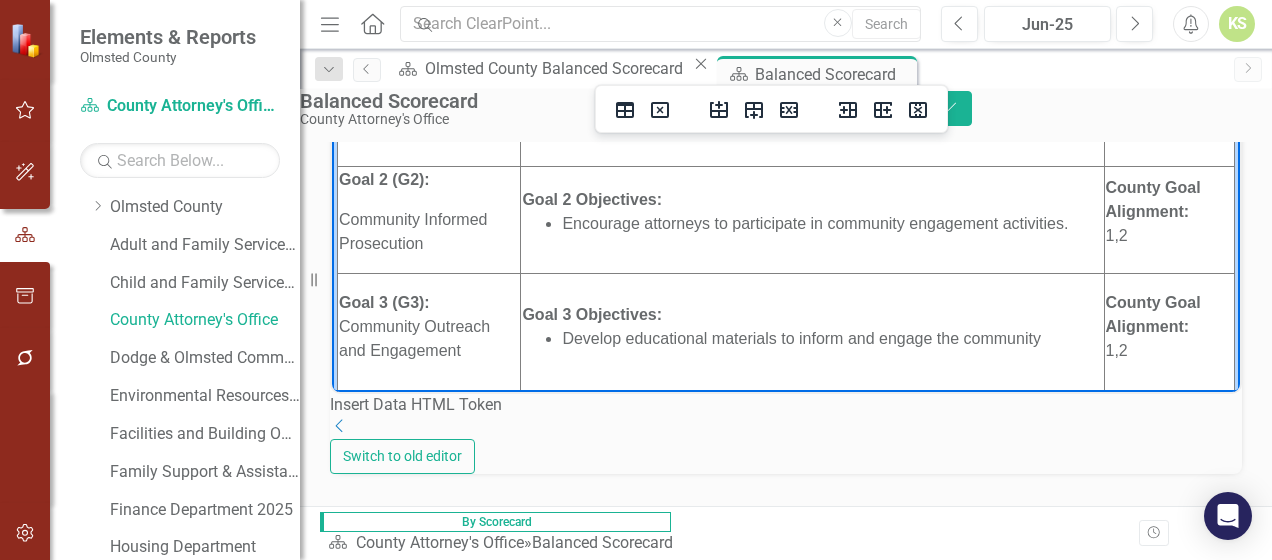 click on "1,2" at bounding box center (1170, 350) 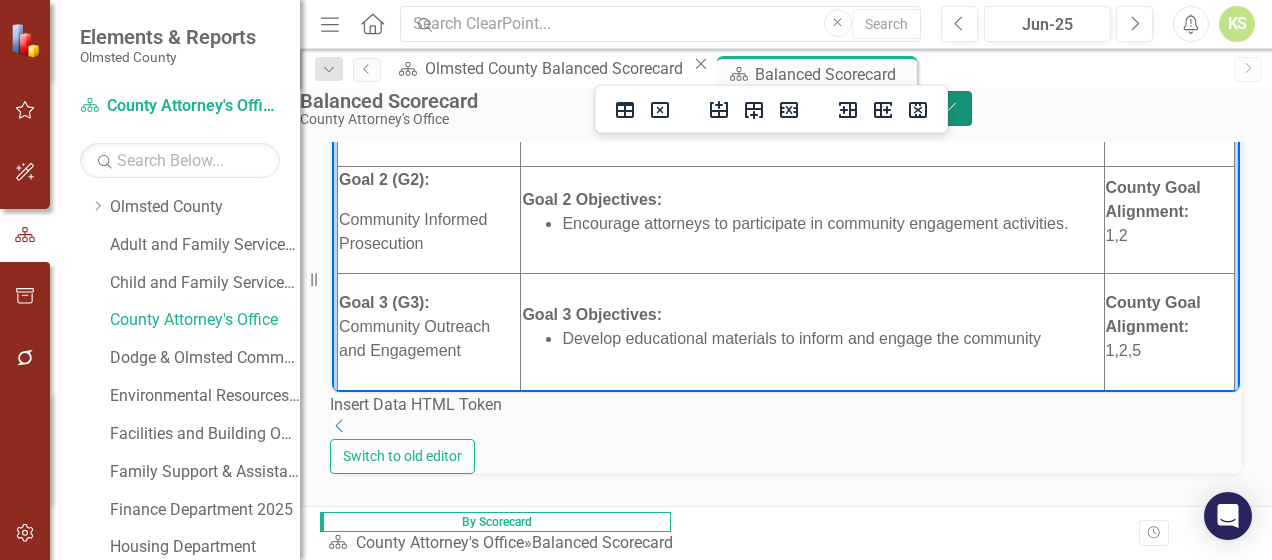 click on "Save" 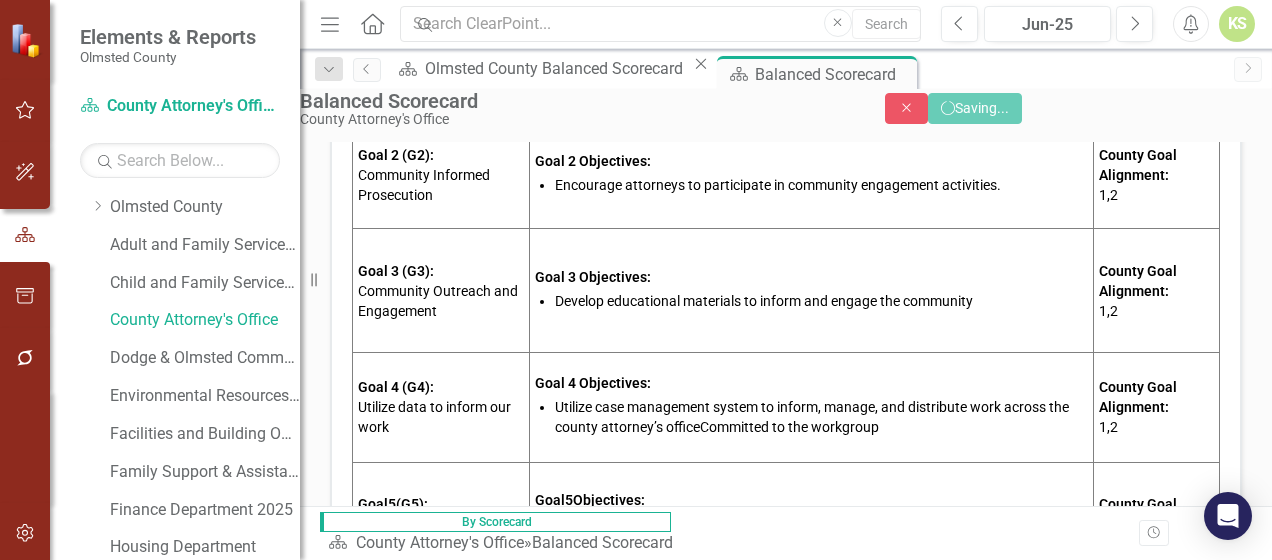 scroll, scrollTop: 543, scrollLeft: 0, axis: vertical 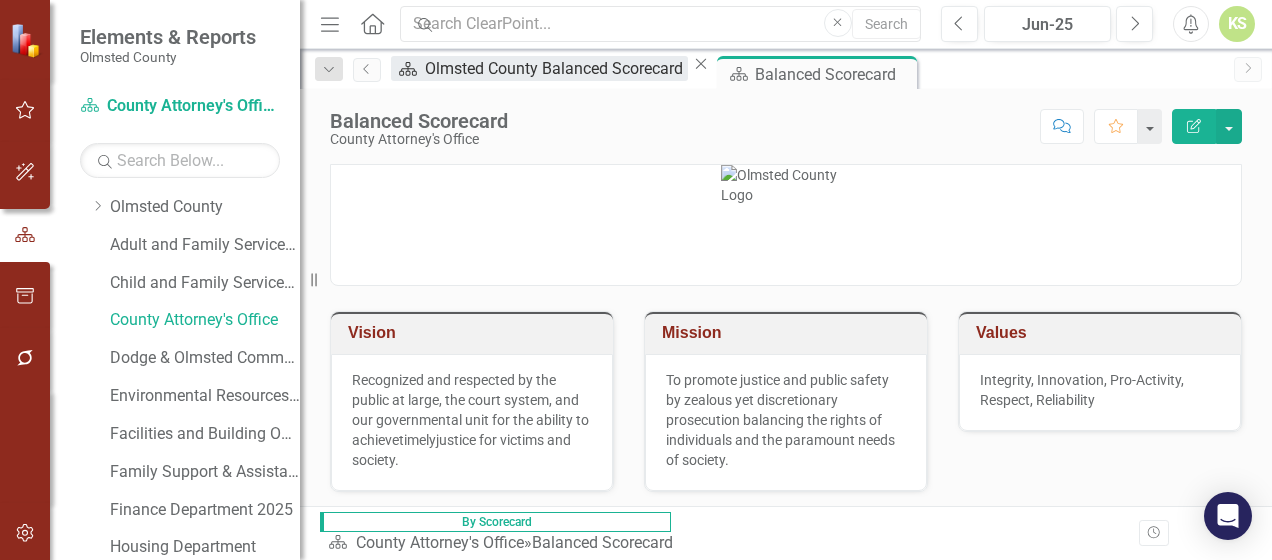 click on "Olmsted County Balanced Scorecard" at bounding box center (556, 68) 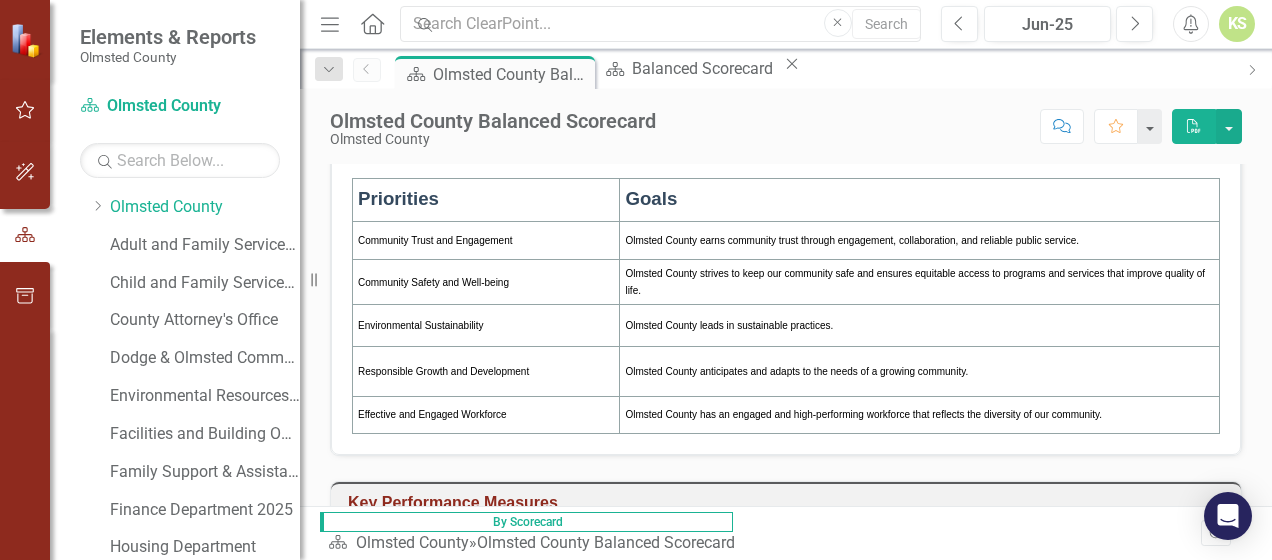 scroll, scrollTop: 502, scrollLeft: 0, axis: vertical 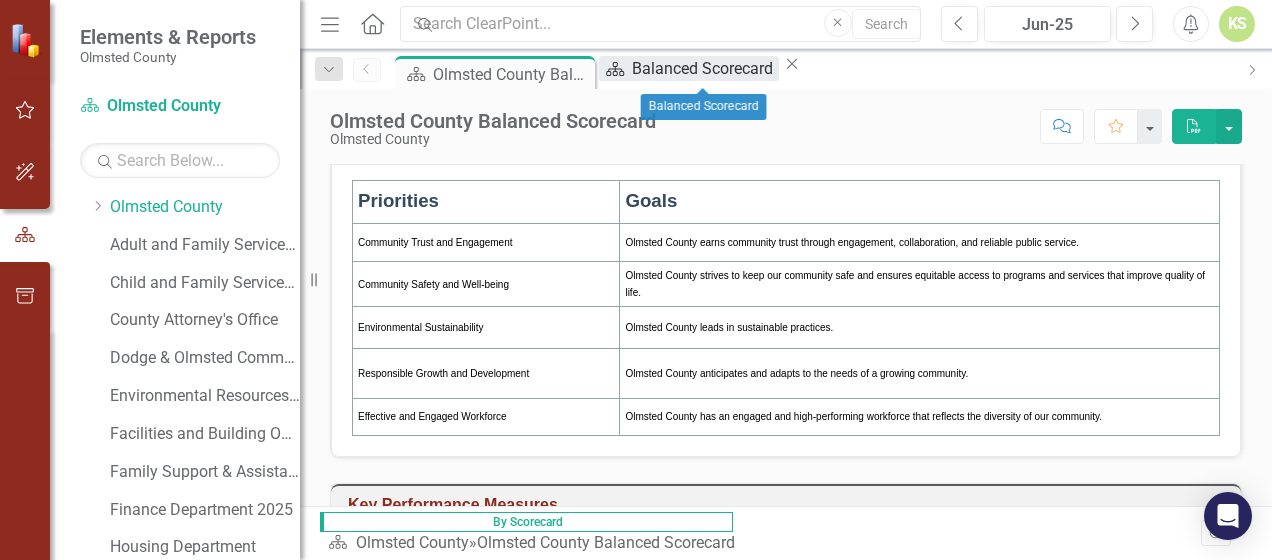 click on "Balanced Scorecard" at bounding box center [705, 68] 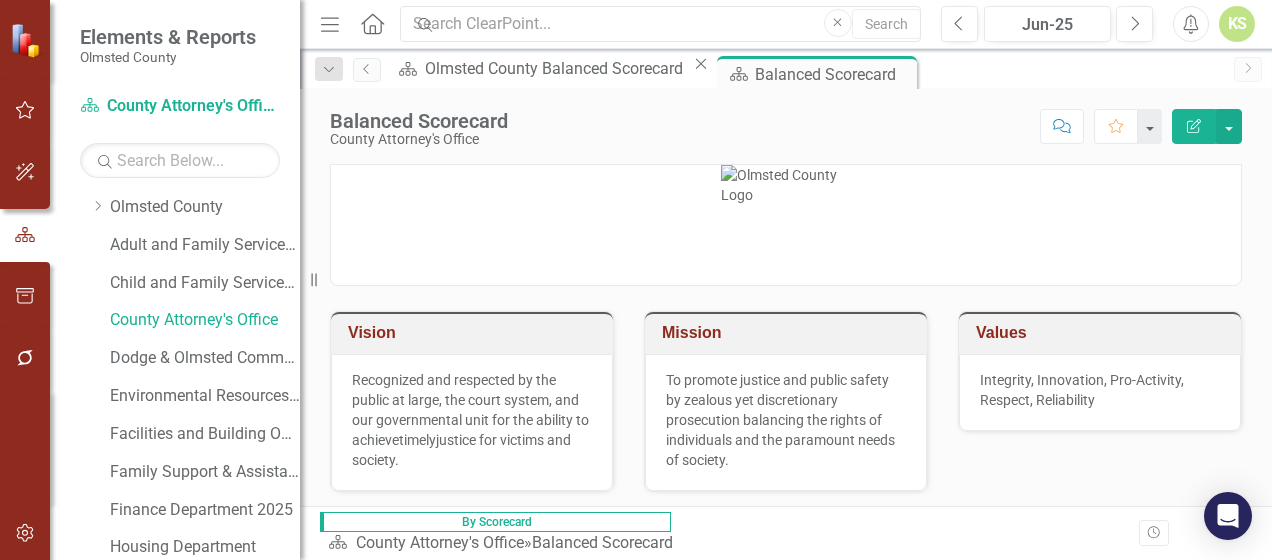 click on "To promote justice and public safety by zealous yet discretionary prosecution balancing the rights of individuals and the paramount needs of society." at bounding box center [786, 420] 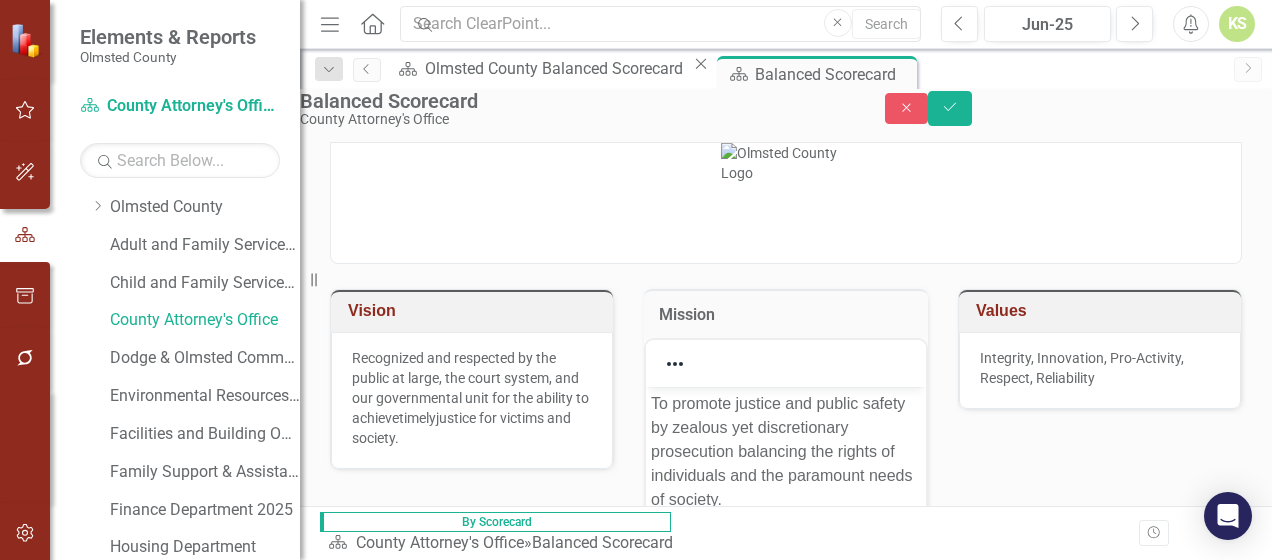 scroll, scrollTop: 0, scrollLeft: 0, axis: both 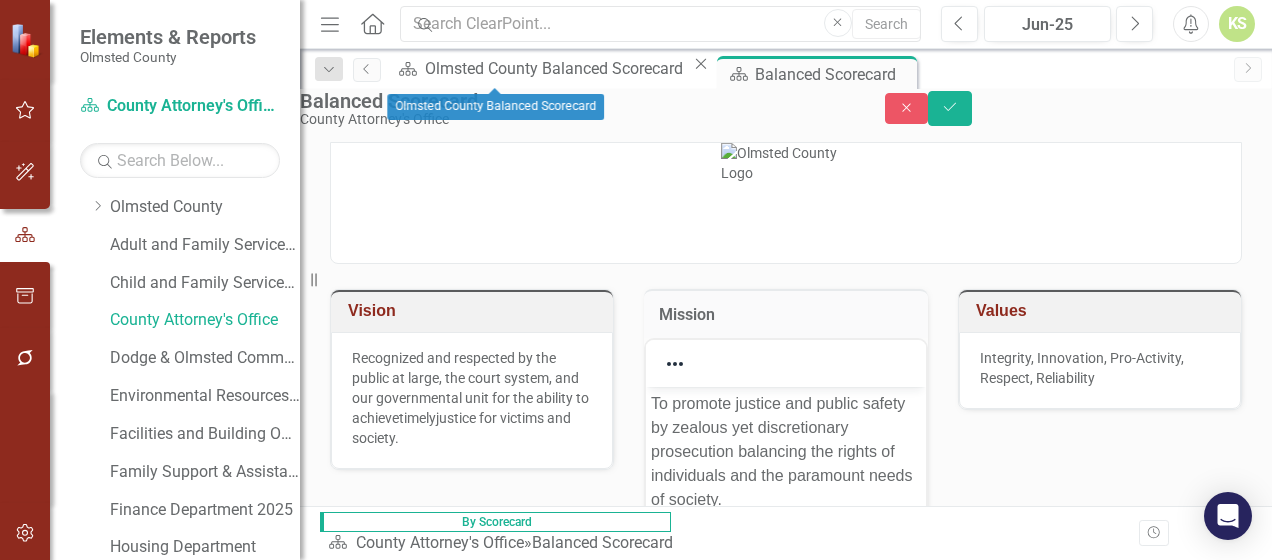 click on "Scorecard Olmsted County Balanced Scorecard Close" at bounding box center [552, 68] 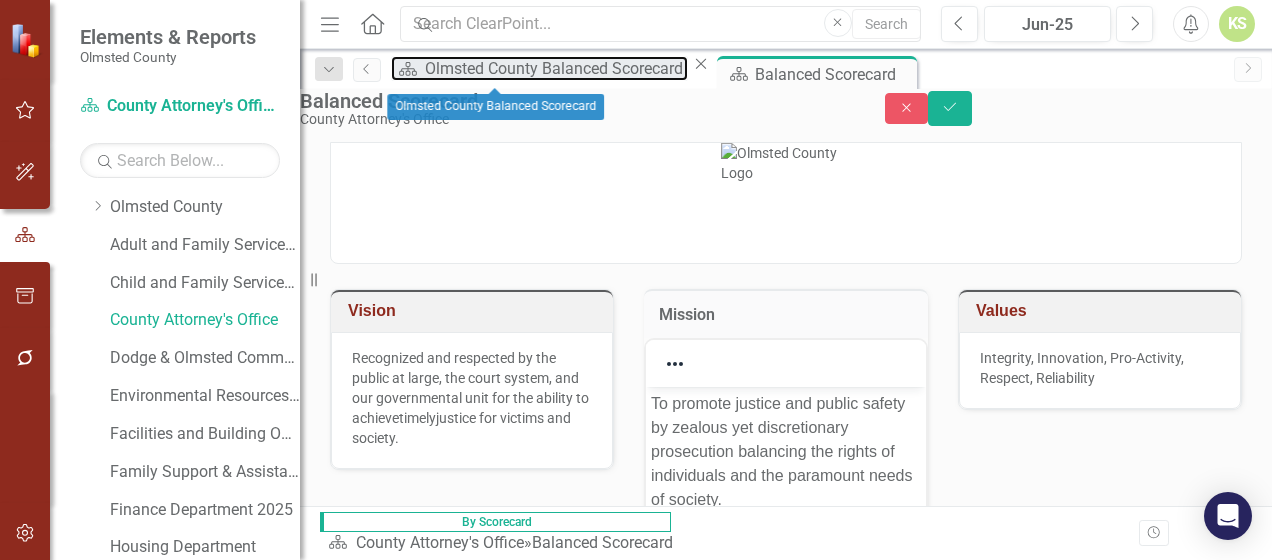 click on "Olmsted County Balanced Scorecard" at bounding box center [556, 68] 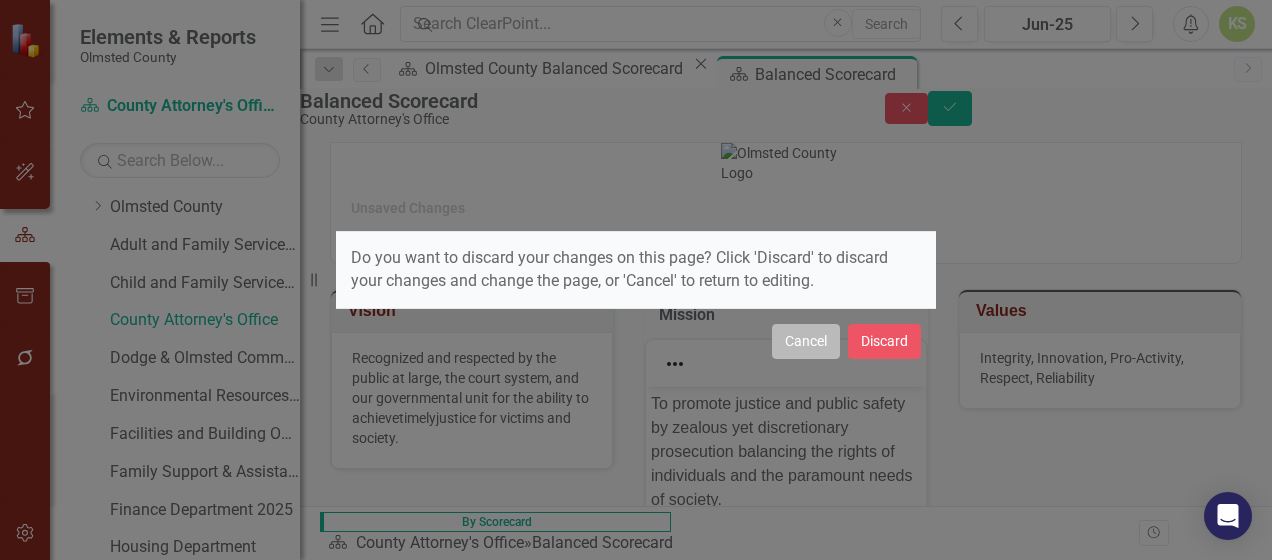 click on "Cancel" at bounding box center (806, 341) 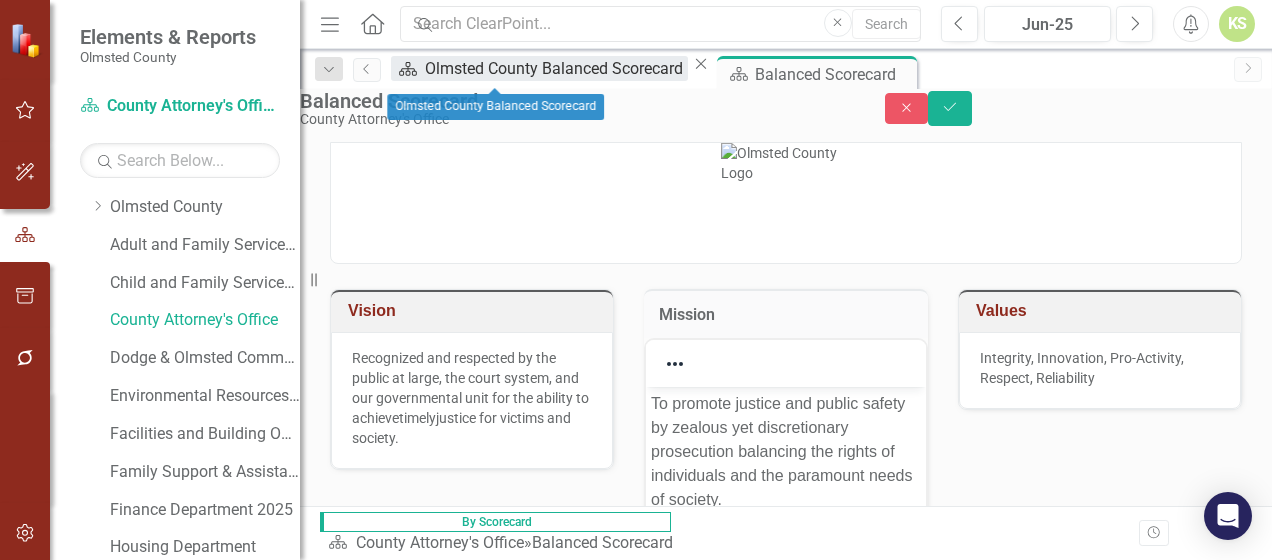 click on "Olmsted County Balanced Scorecard" at bounding box center (556, 68) 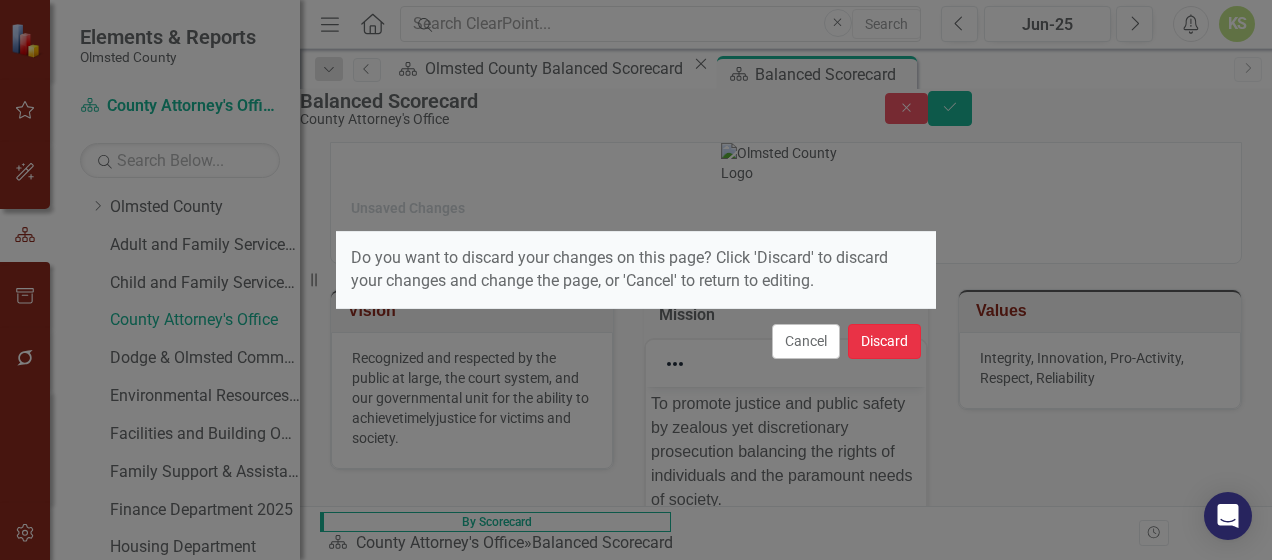 click on "Discard" at bounding box center (884, 341) 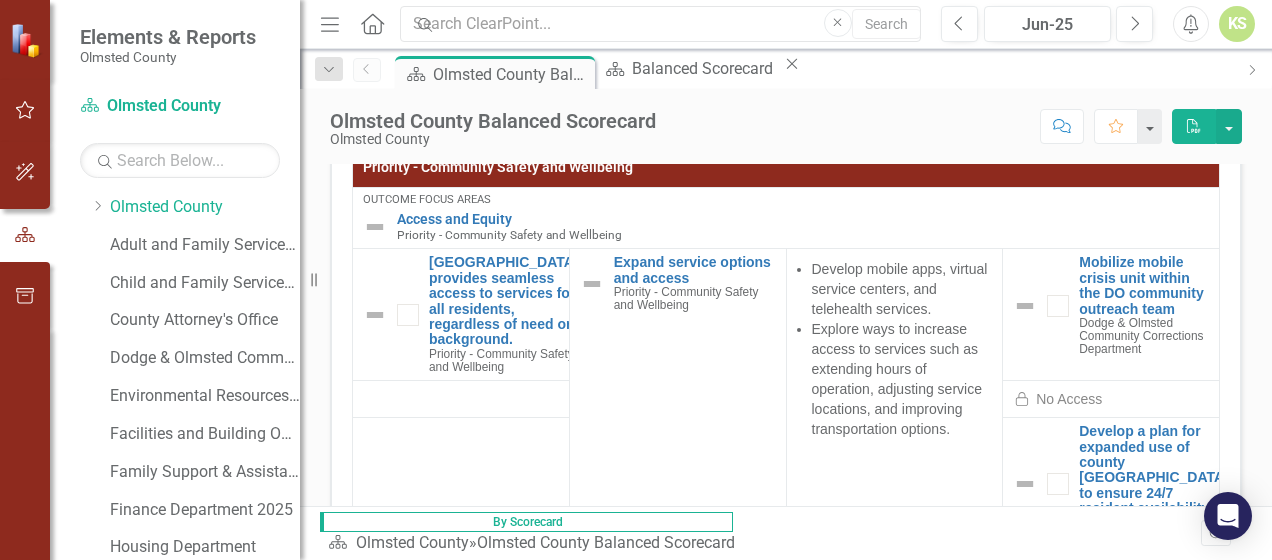 scroll, scrollTop: 938, scrollLeft: 0, axis: vertical 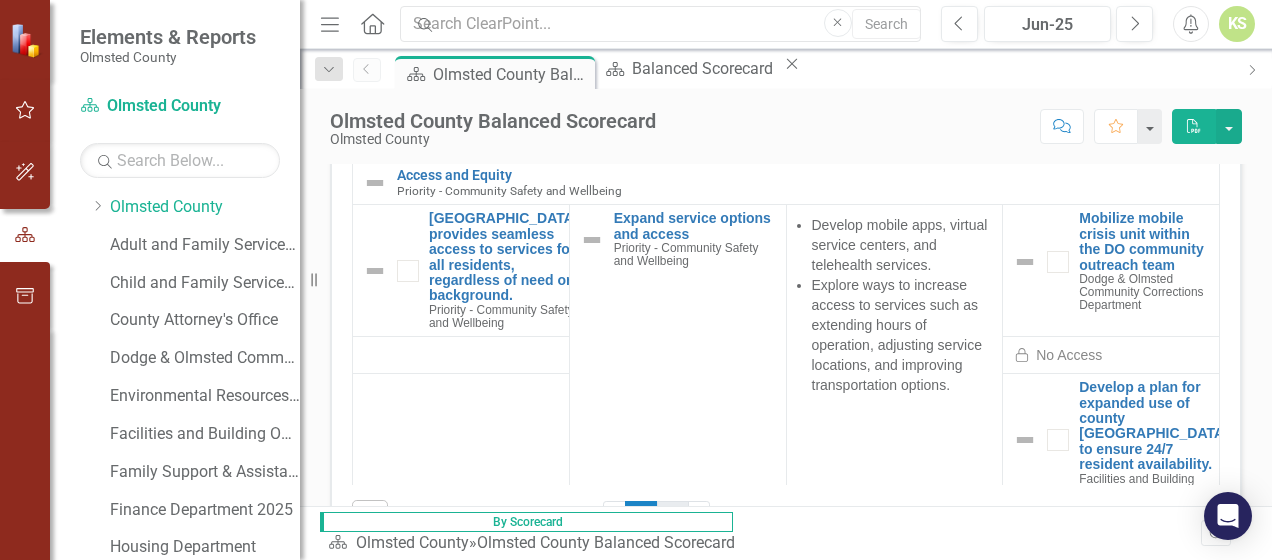 click on "2" at bounding box center (673, 518) 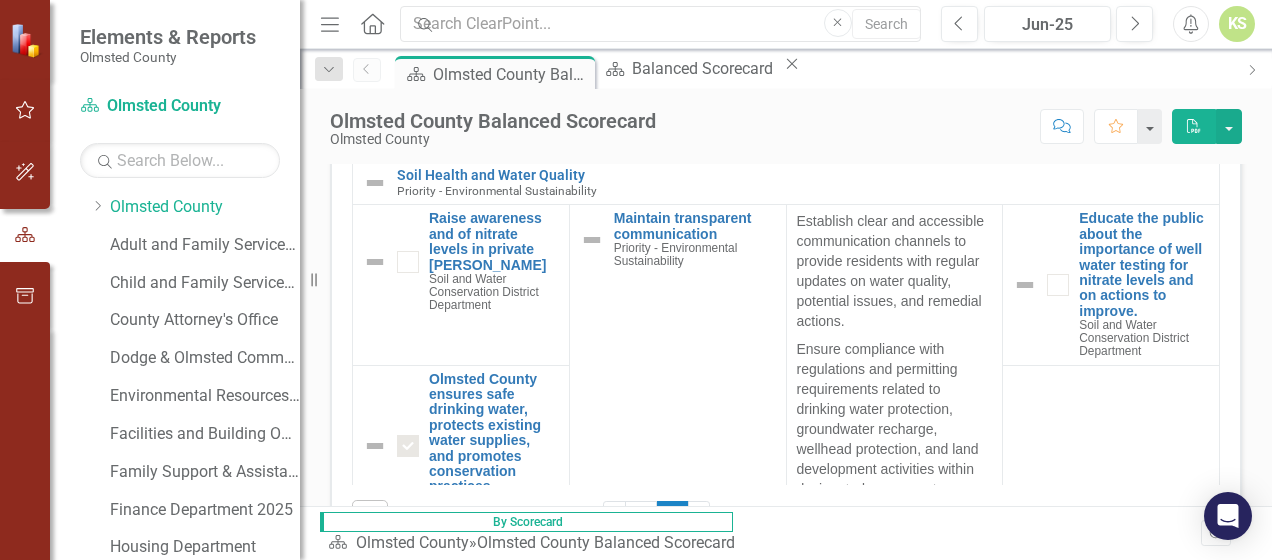 checkbox on "true" 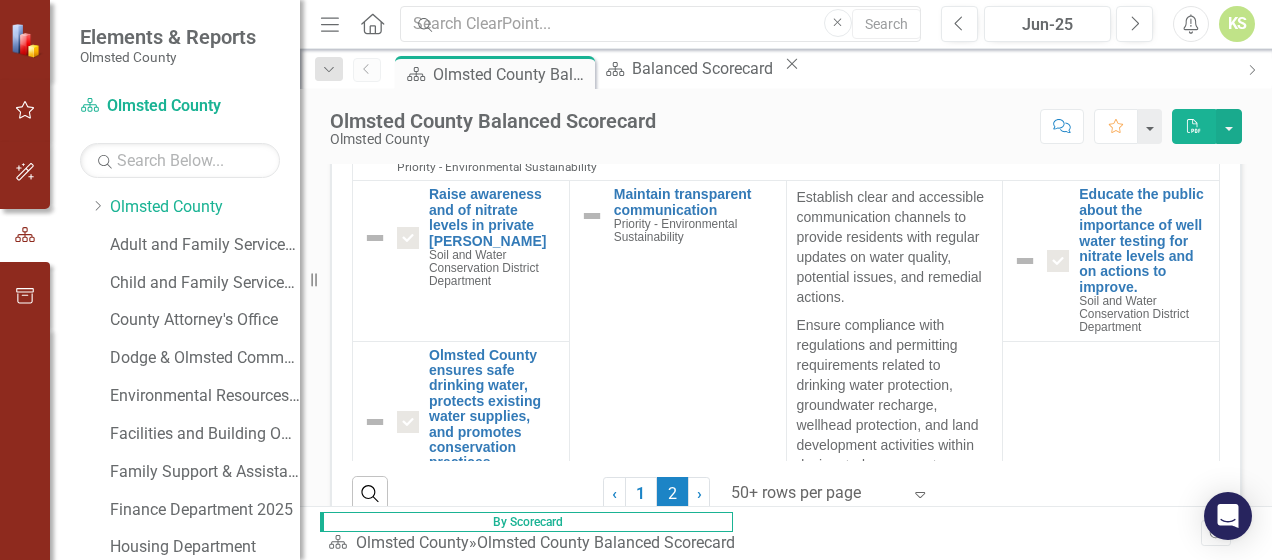 scroll, scrollTop: 1024, scrollLeft: 0, axis: vertical 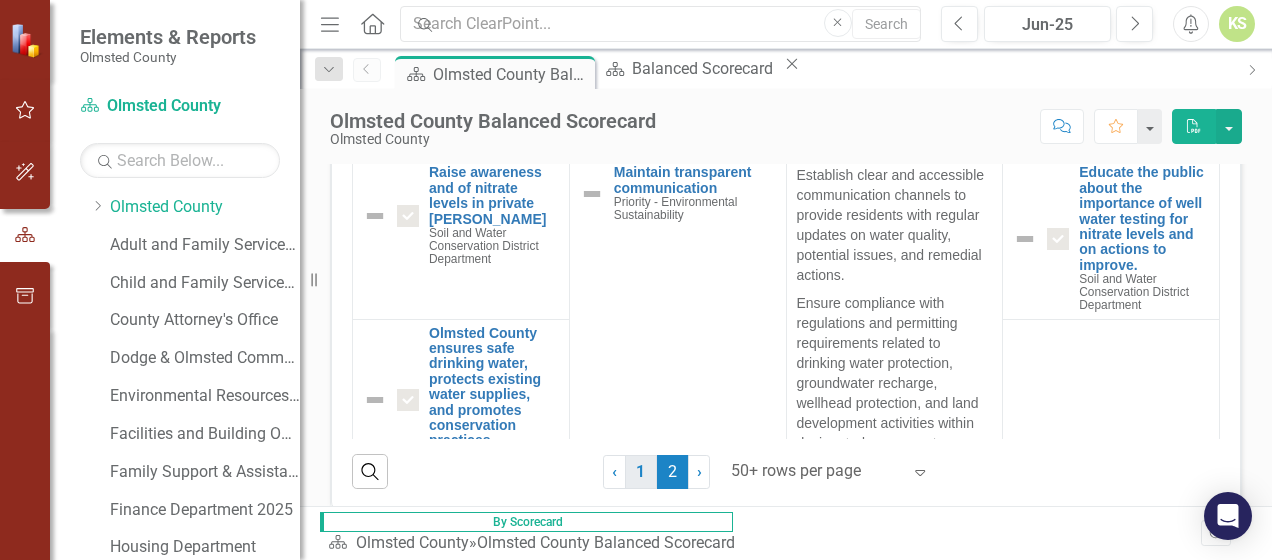 click on "1" at bounding box center (641, 472) 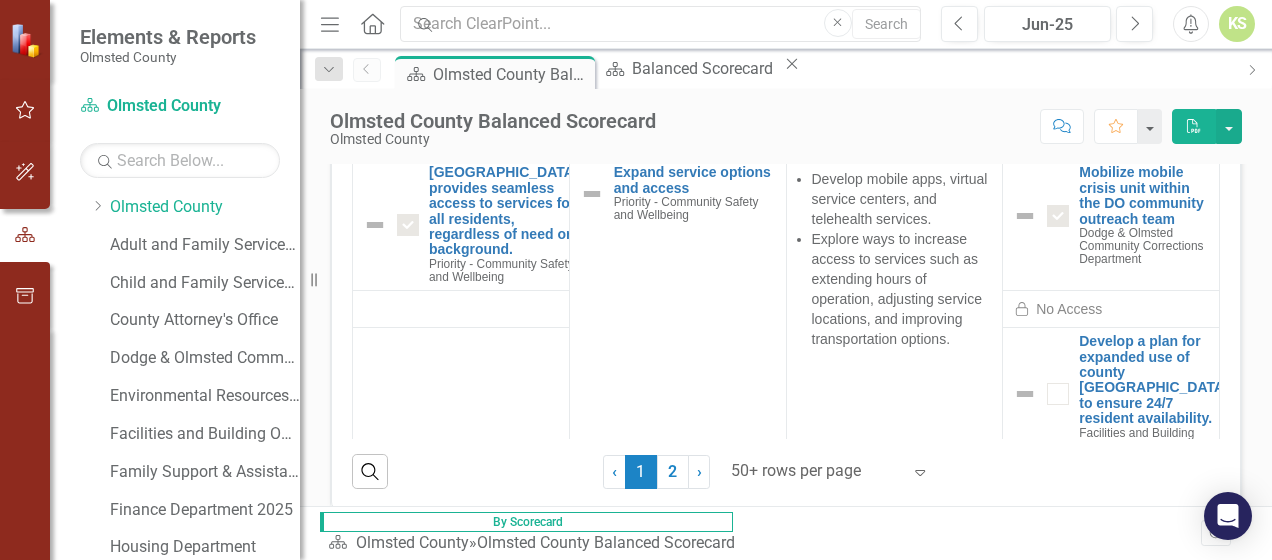 checkbox on "false" 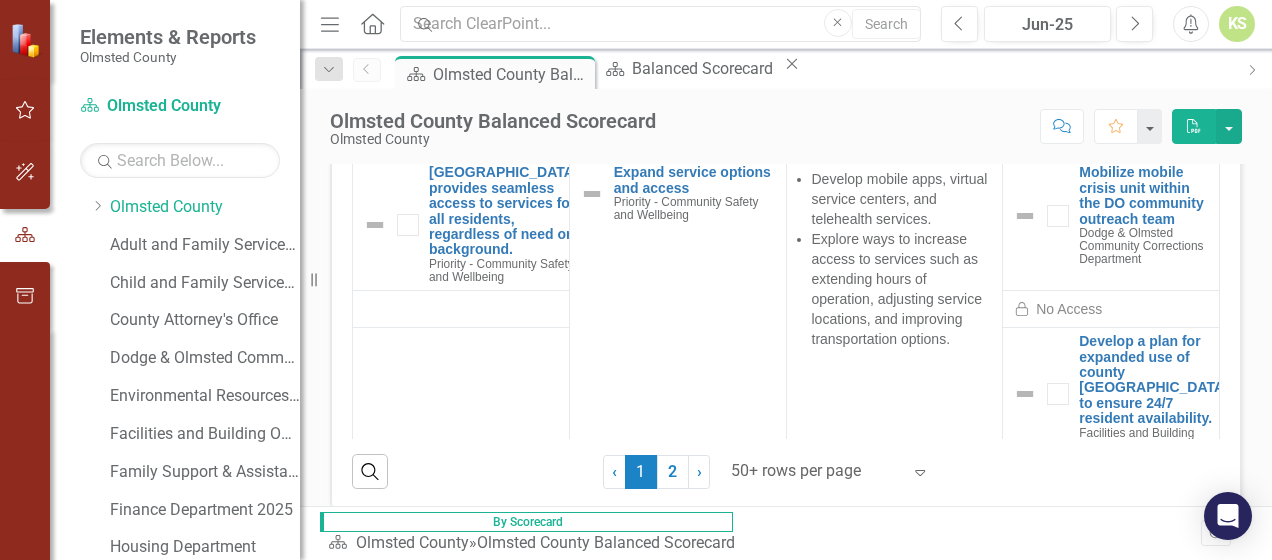 click on "Mobilize mobile crisis unit within the DO community outreach team Dodge & Olmsted Community Corrections Department Link Open Element" at bounding box center [1111, 225] 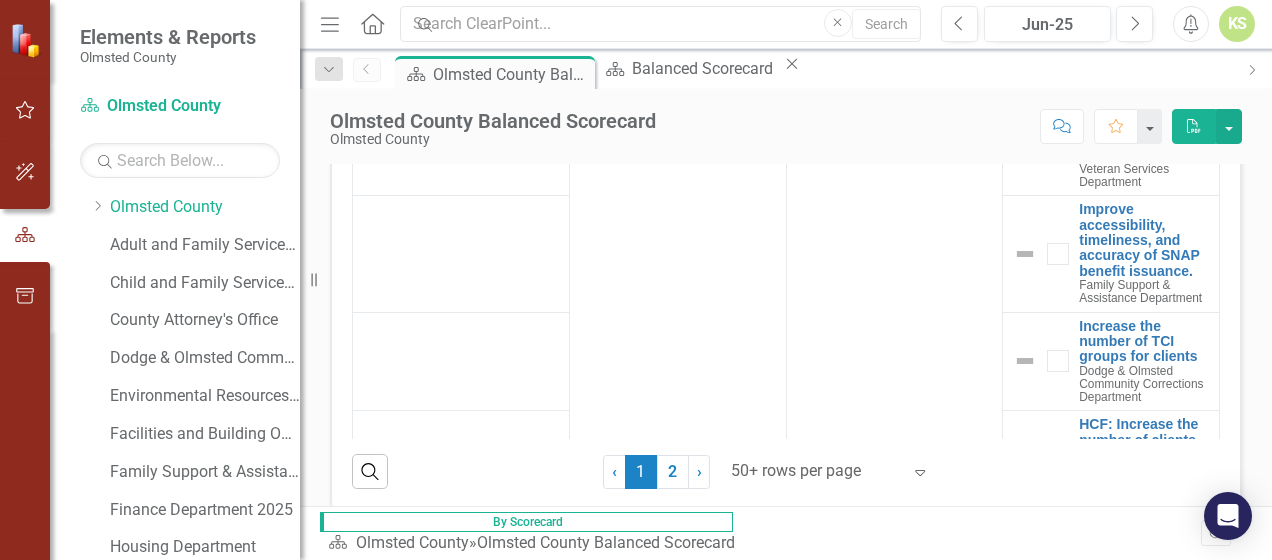 scroll, scrollTop: 138, scrollLeft: 0, axis: vertical 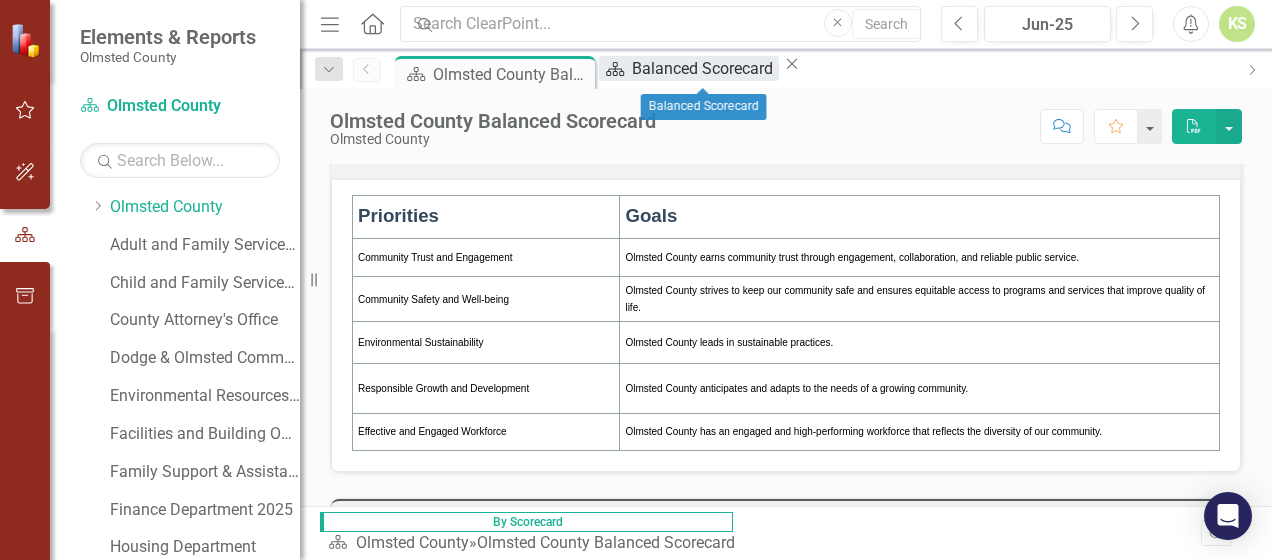 click on "Balanced Scorecard" at bounding box center [705, 68] 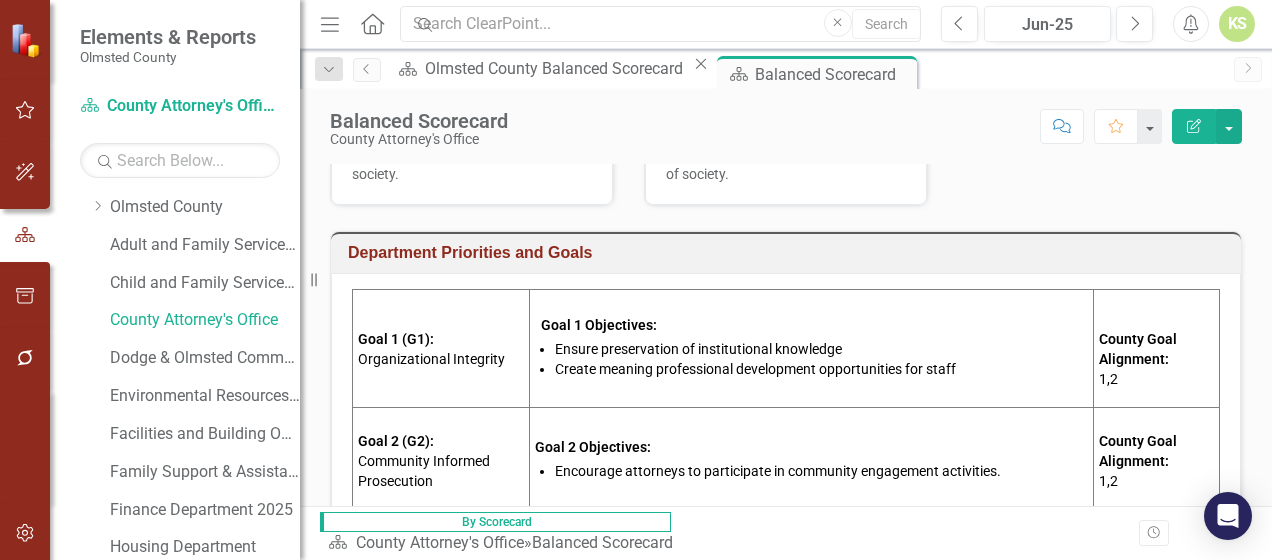 scroll, scrollTop: 289, scrollLeft: 0, axis: vertical 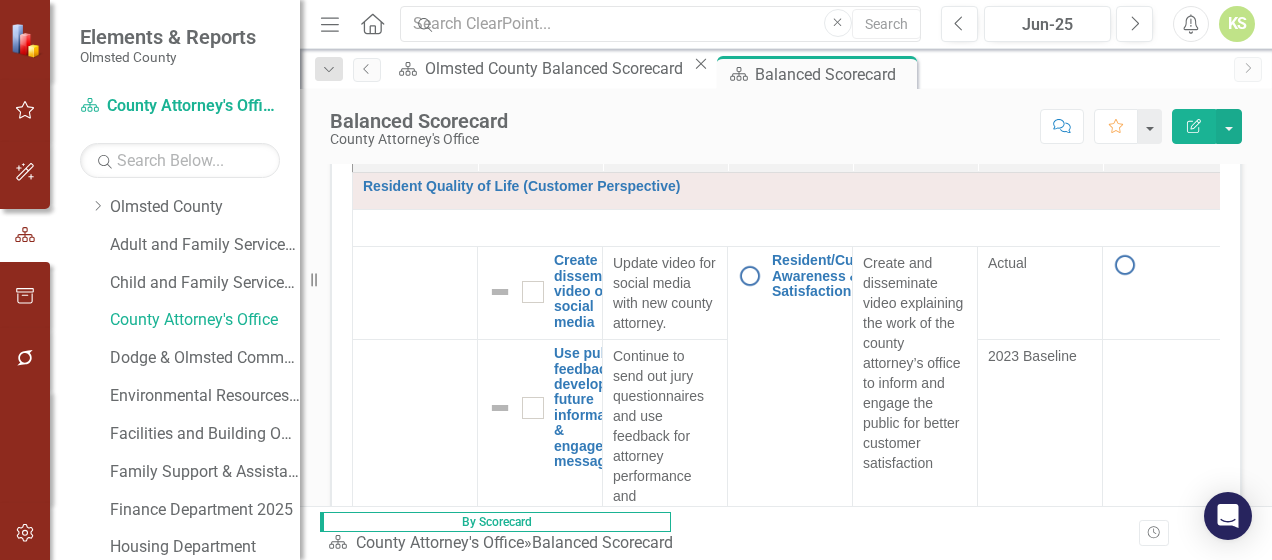 click on "Resize" at bounding box center [308, 280] 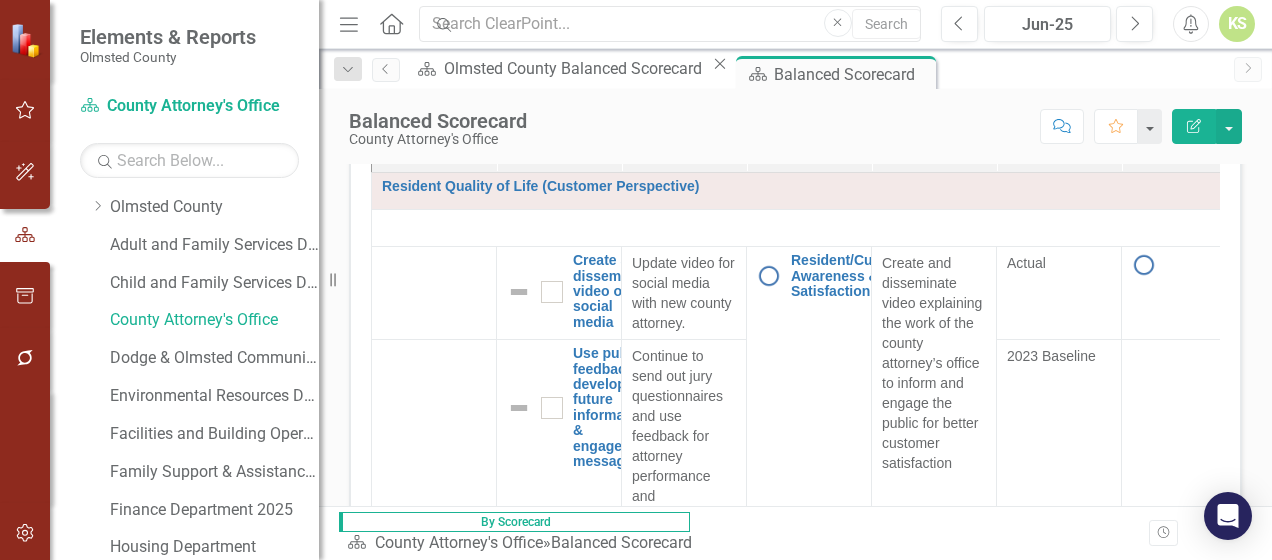 click at bounding box center [25, 40] 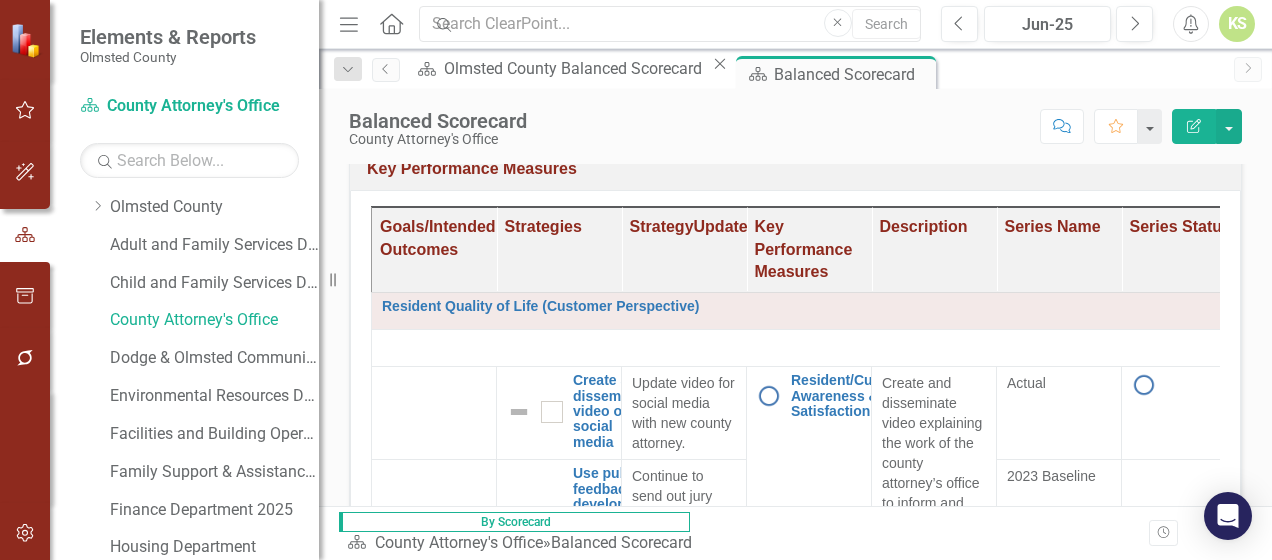 scroll, scrollTop: 1082, scrollLeft: 0, axis: vertical 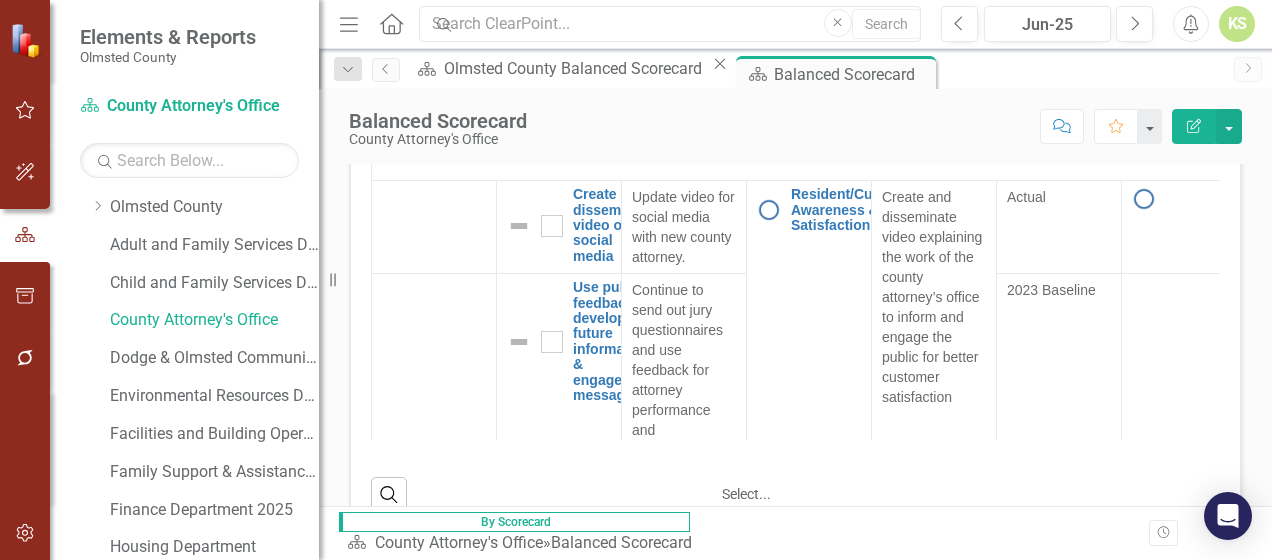 click on "Expand" 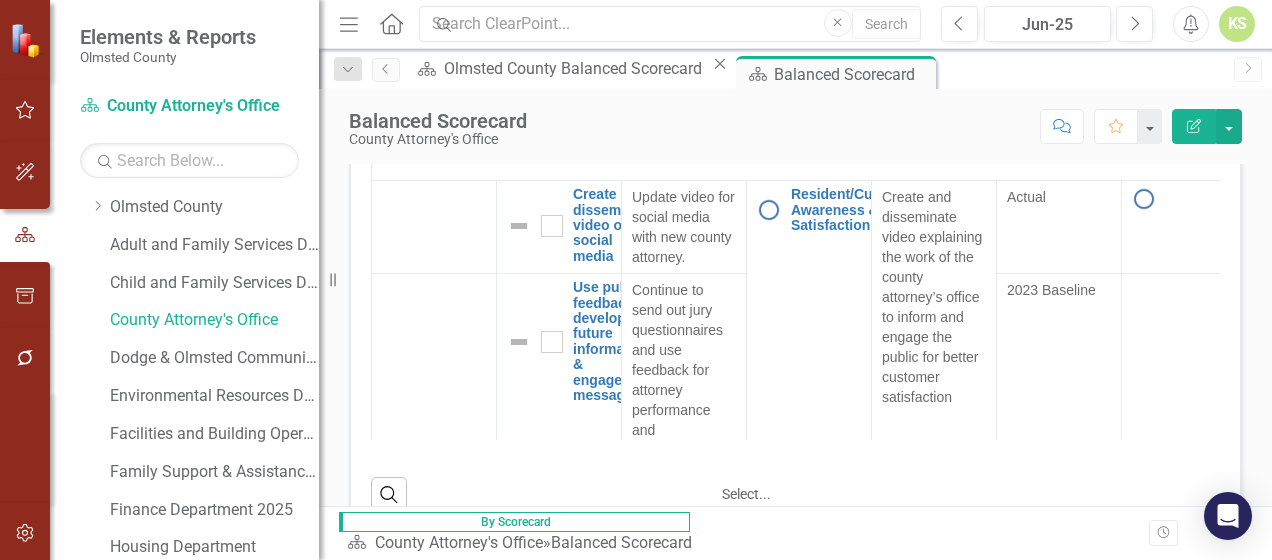 click on "Display All Rows" at bounding box center [636, 662] 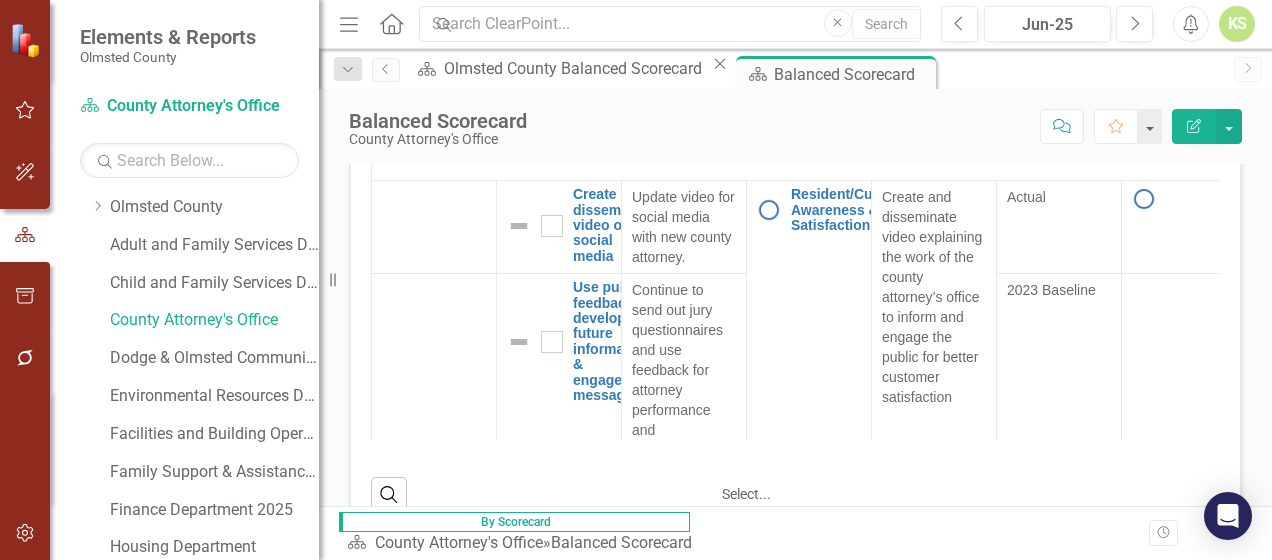 click 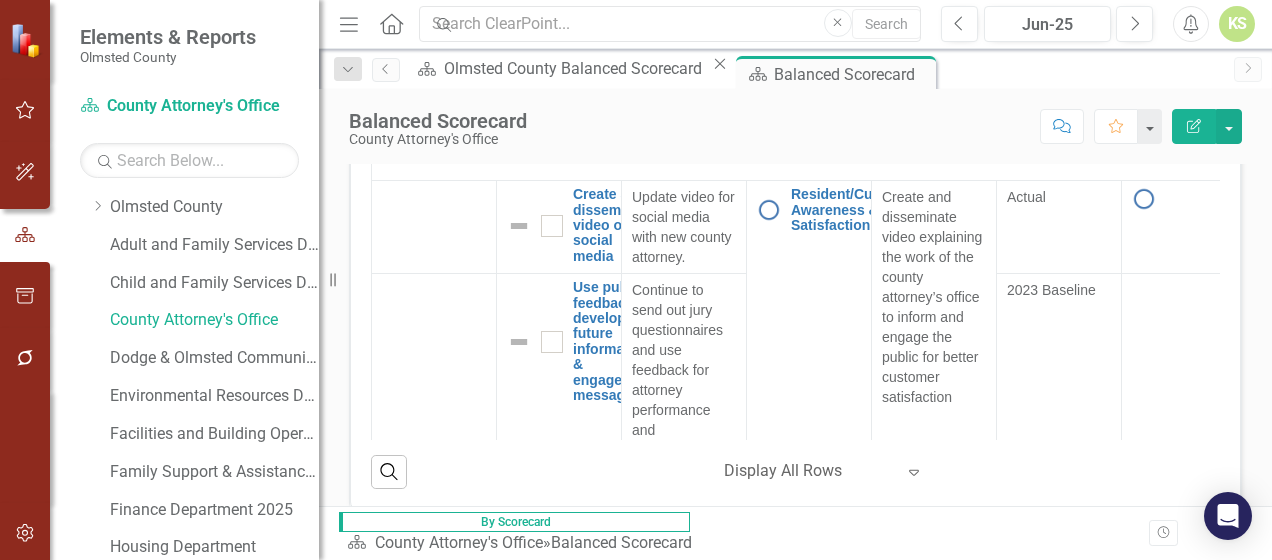click on "Goals/Intended Outcomes Strategies Strategy  Updates Key Performance Measures Description Series Name Series Status Resident Quality of Life (Customer Perspective) Edit Edit Balanced Scorecard Perspective Link Open Element Create and disseminate video on social media  Edit Edit Strategy Link Open Element Update video for social media with new county attorney. Resident/Customer Awareness & Satisfaction  Edit Edit Key Performance Measure Link Open Element Create and disseminate video explaining the work of the county attorney’s office to inform and engage the public for better customer satisfaction Actual Use public feedback to develop future informational & engagement messages Edit Edit Strategy Link Open Element Continue to send out jury questionnaires and use feedback for attorney performance and improvement opportunities. 2023 Baseline 2024 Target Improve relationships with diverse communities Edit Edit Goal/Intended Outcome Link Open Element Implement culture competency trainings Edit Edit Strategy Link" at bounding box center [795, 257] 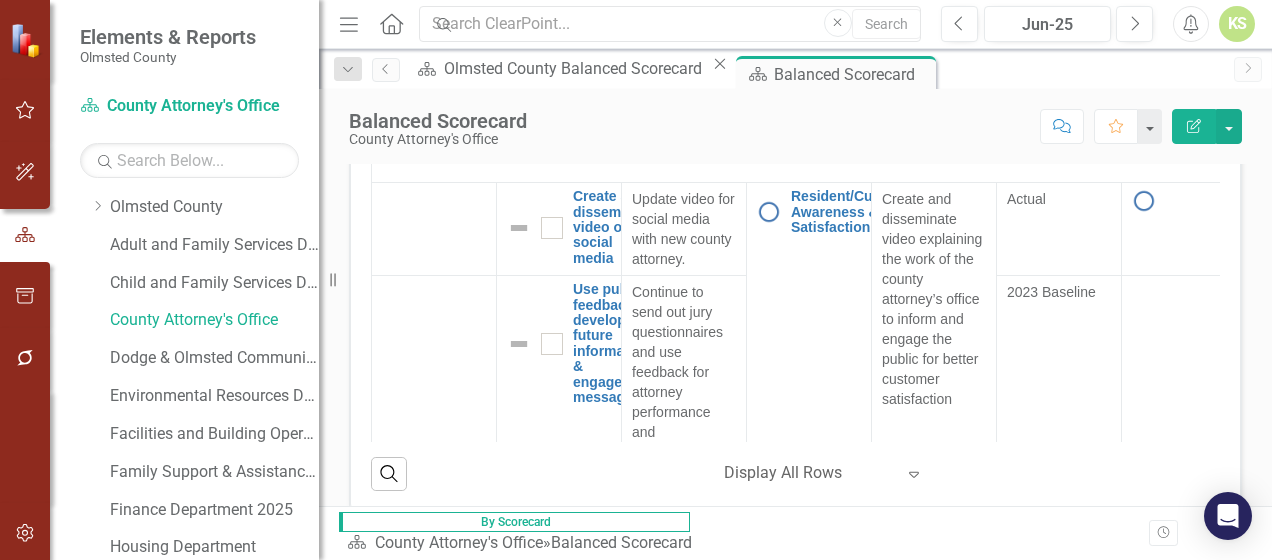 scroll, scrollTop: 1264, scrollLeft: 0, axis: vertical 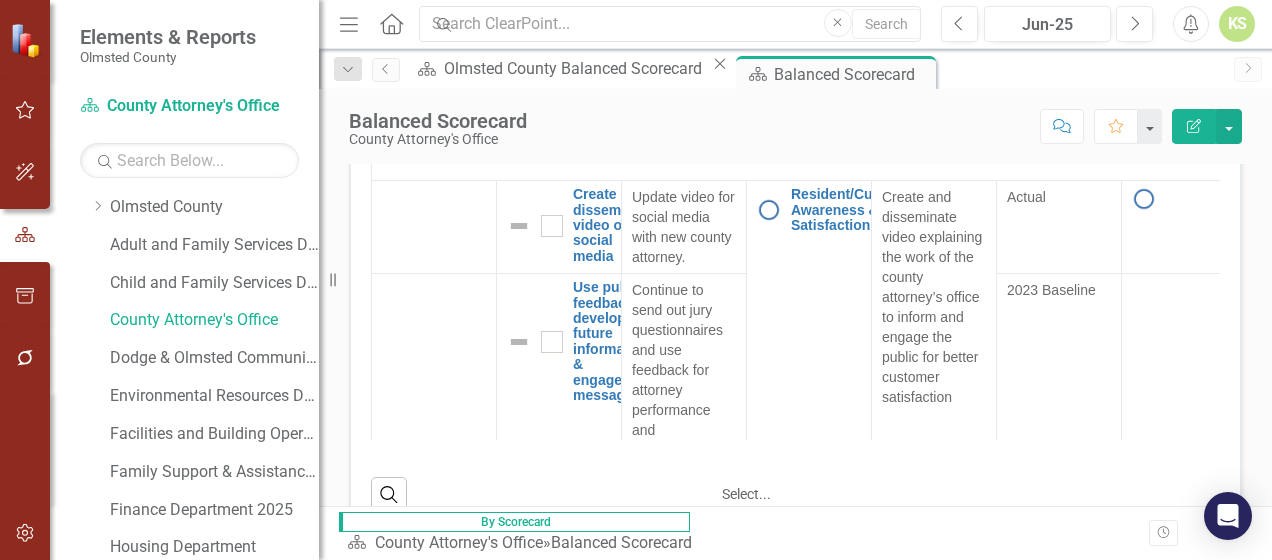 click 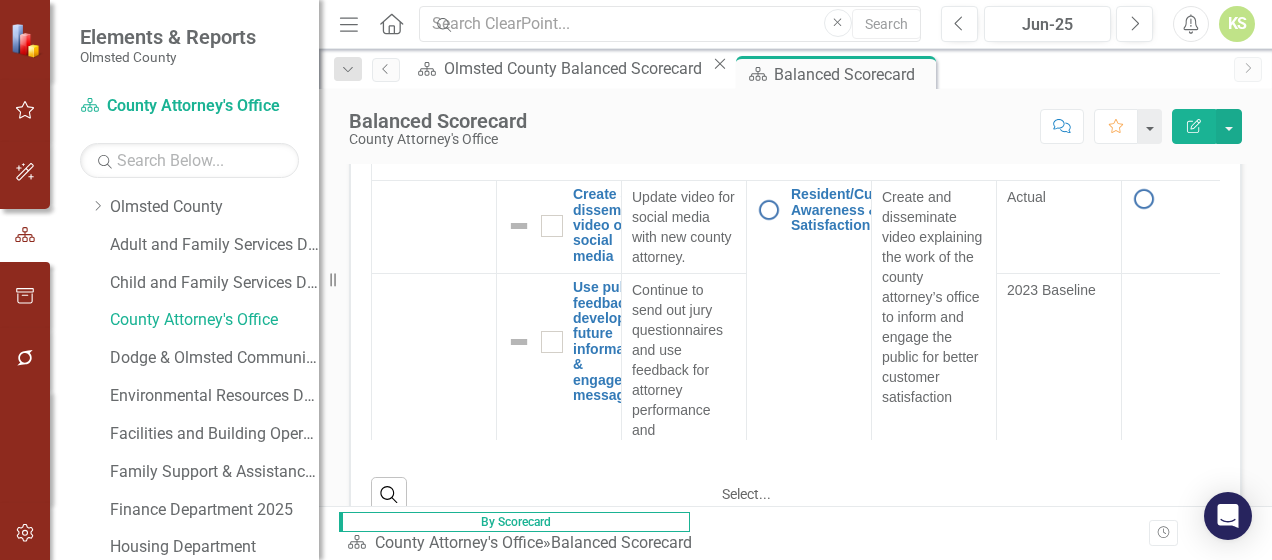 click on "100+ rows per page" at bounding box center (636, 640) 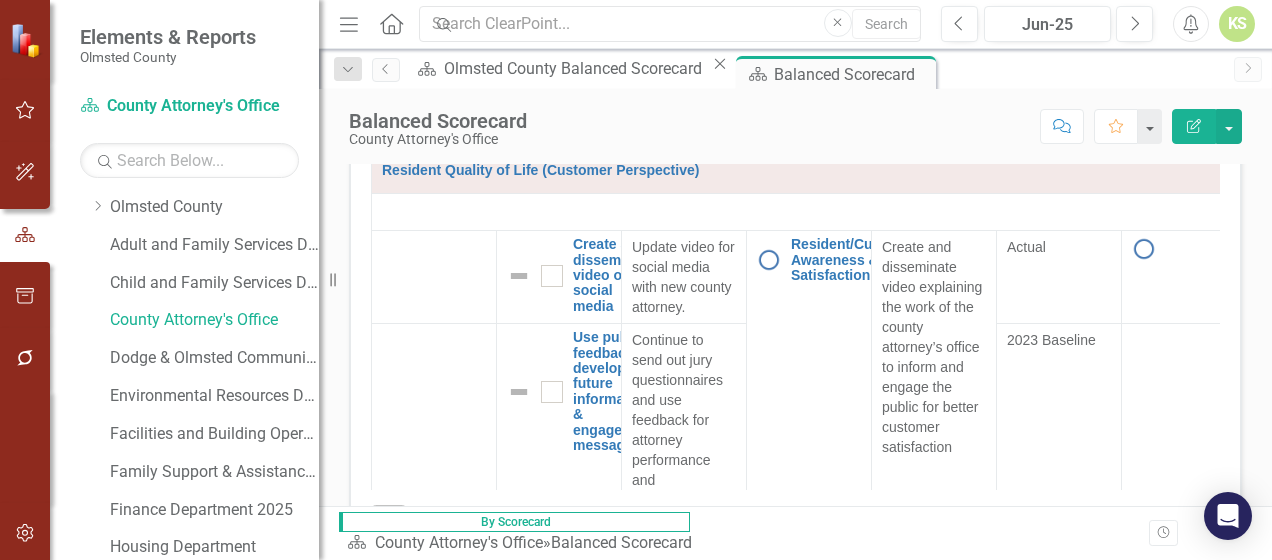 scroll, scrollTop: 1210, scrollLeft: 0, axis: vertical 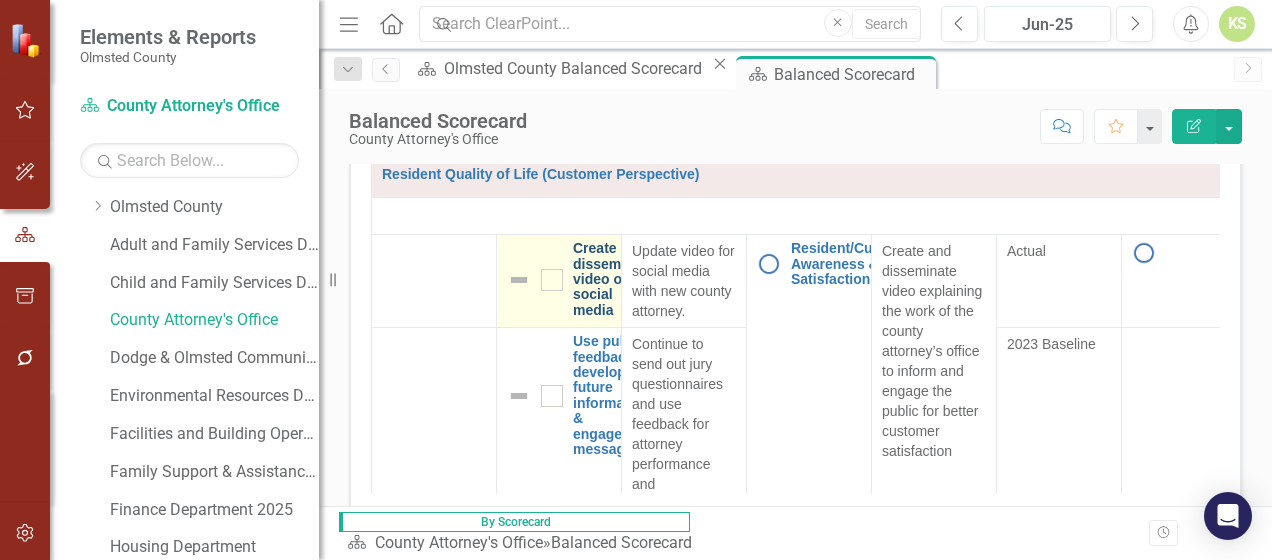 click on "Create and disseminate video on social media" at bounding box center [613, 279] 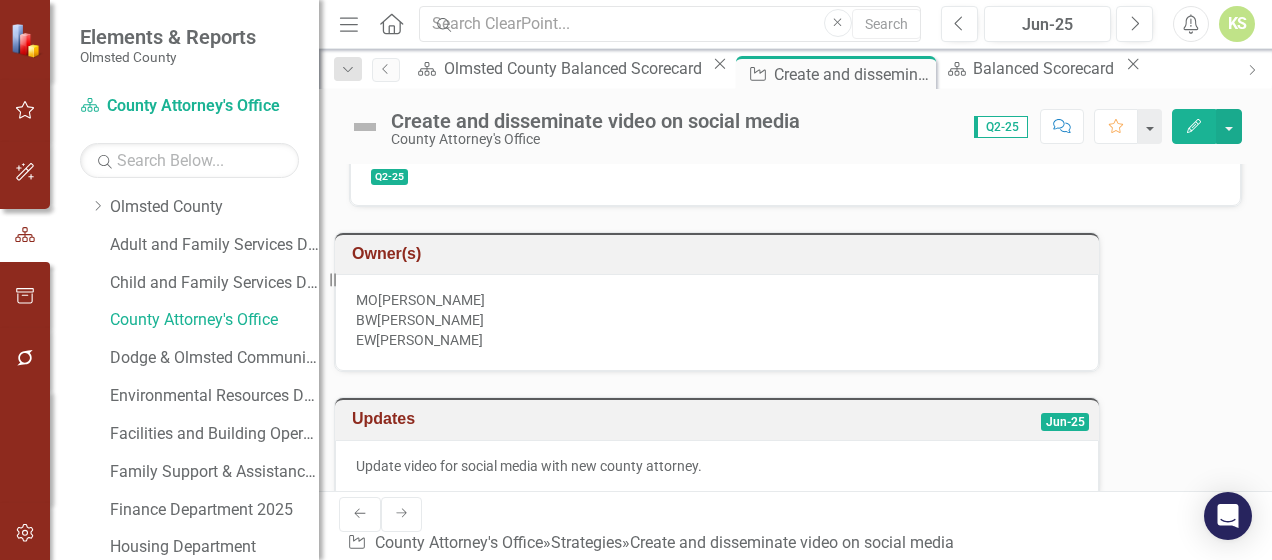 scroll, scrollTop: 100, scrollLeft: 0, axis: vertical 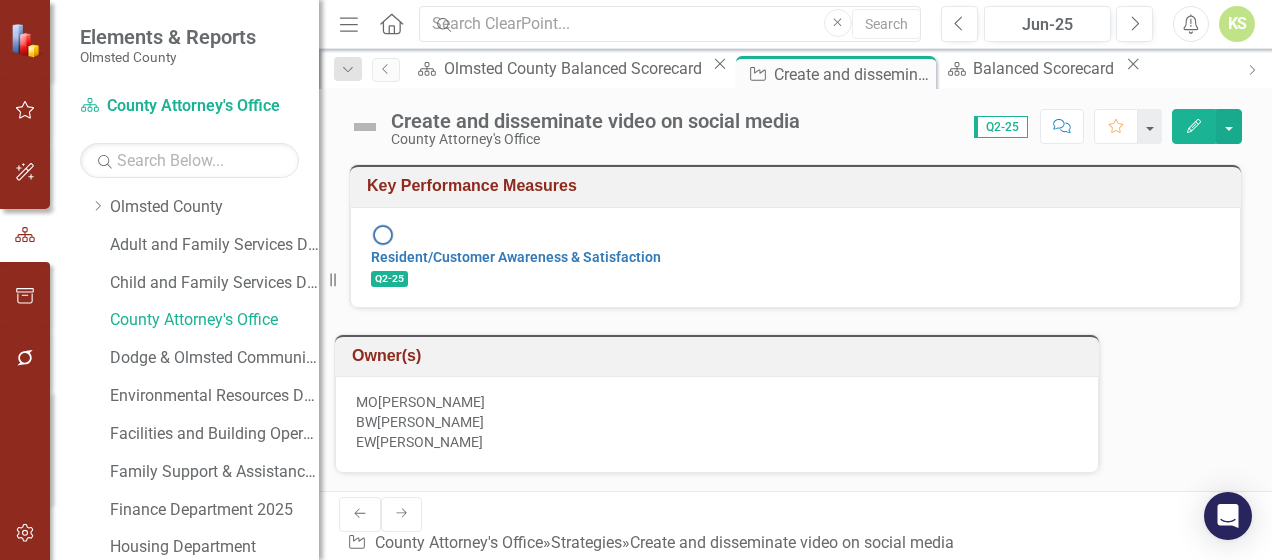 click on "Create and disseminate video on social media" at bounding box center [595, 121] 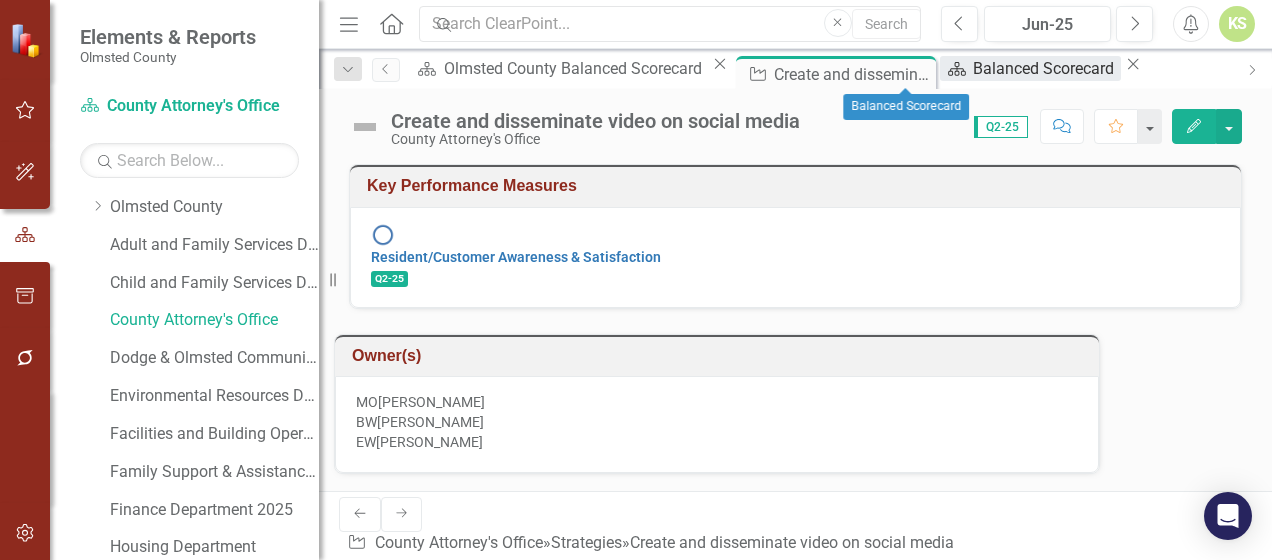 click on "Scorecard Balanced Scorecard" at bounding box center [1030, 68] 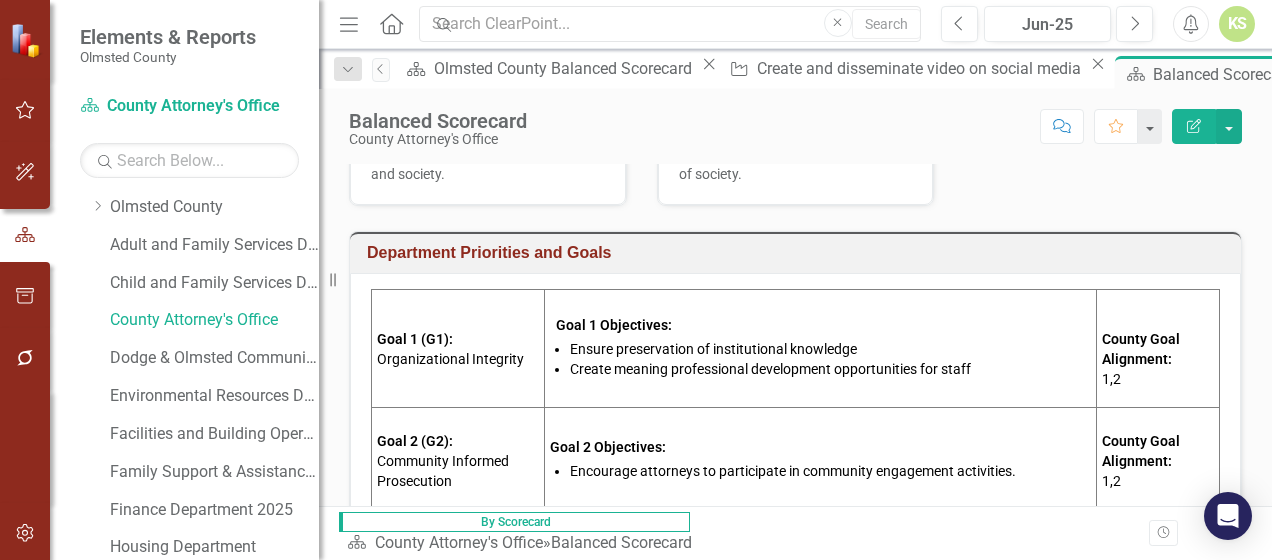 scroll, scrollTop: 289, scrollLeft: 0, axis: vertical 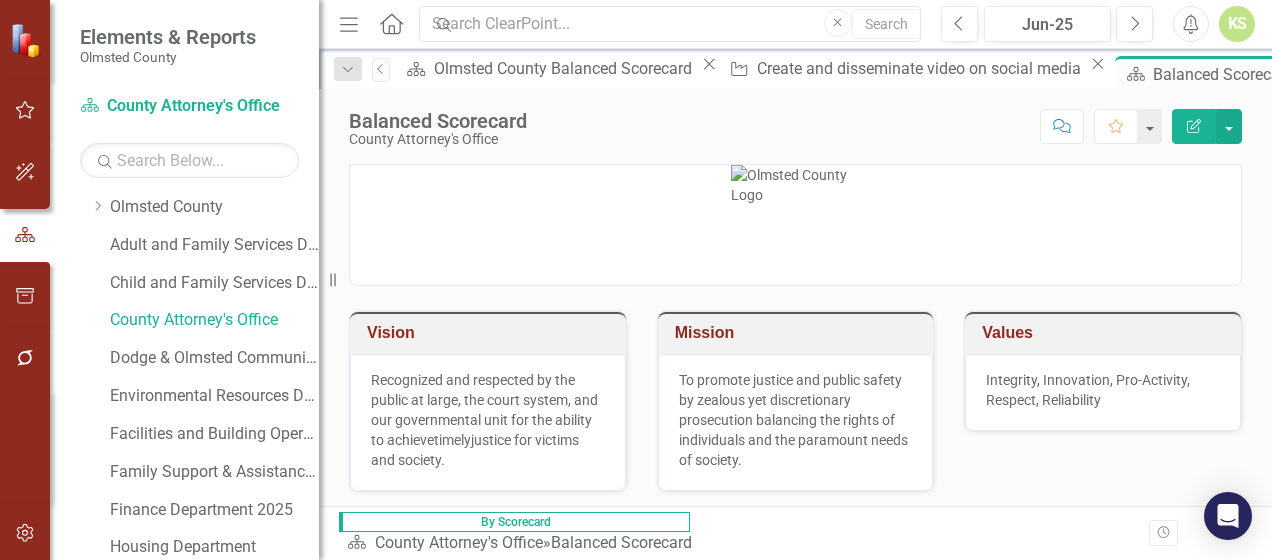click on "To promote justice and public safety by zealous yet discretionary prosecution balancing the rights of individuals and the paramount needs of society." at bounding box center [793, 420] 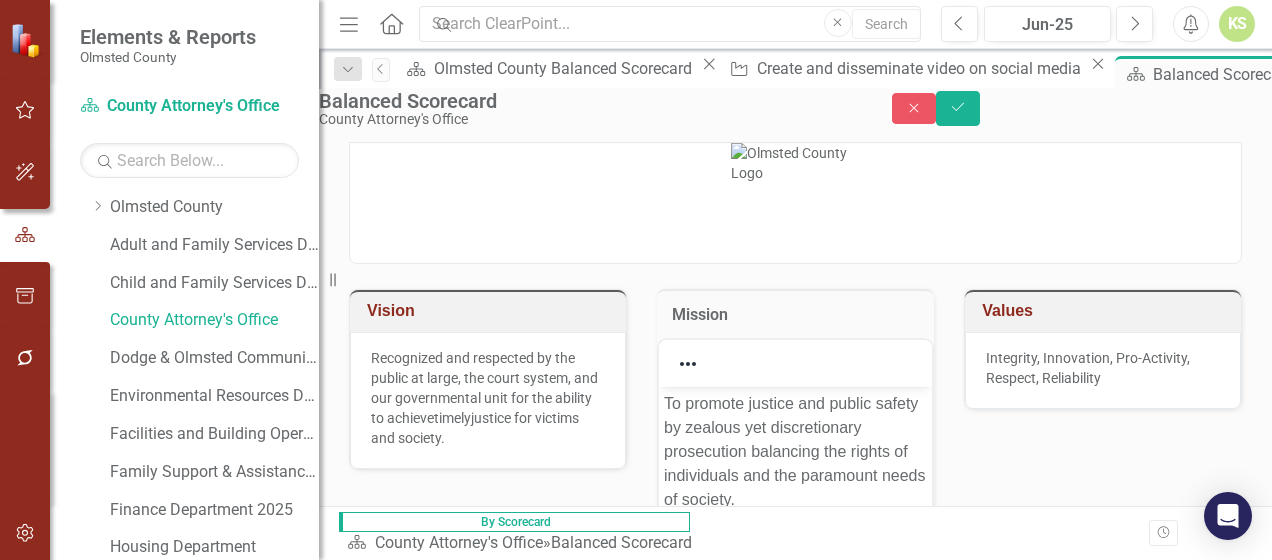 scroll, scrollTop: 0, scrollLeft: 0, axis: both 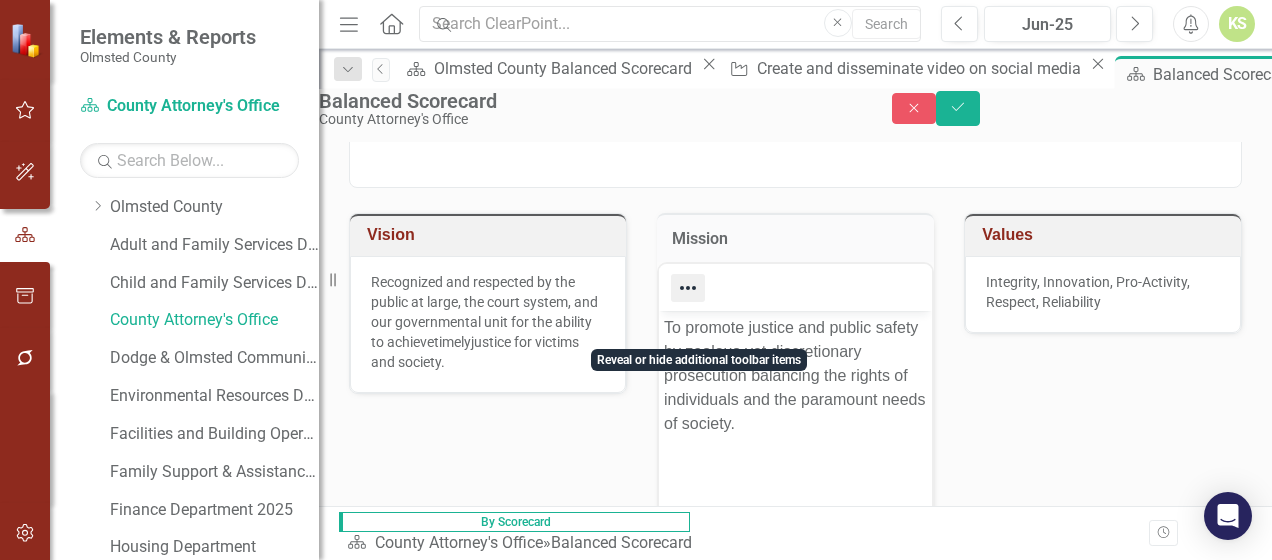 click 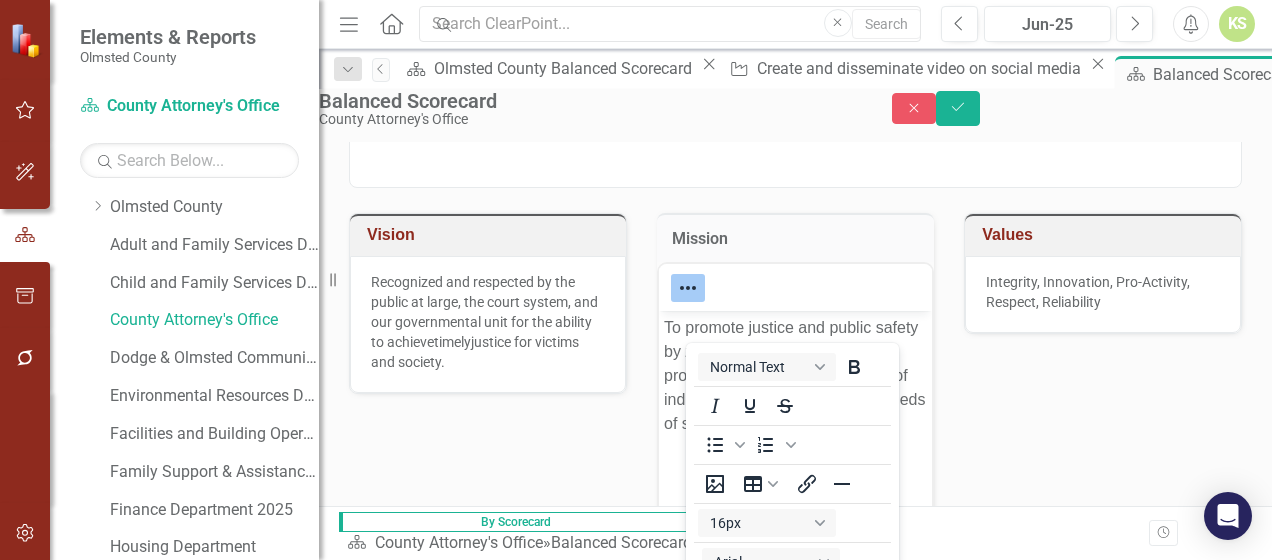 click on "Vision Recognized and respected by the public at large, the court system, and our governmental unit for the ability to achieve  timely  justice for victims and society.   Mission <p><span class="TextRun SCXW35043765 BCX0"><span class="NormalTextRun SCXW35043765 BCX0">To promote justice and public safety by zealous yet discretionary prosecution balancing the rights of individuals and the paramount needs of society.</span></span><span class="EOP SCXW35043765 BCX0">&nbsp;</span></p> Insert Data HTML Token Dropdown Switch to old editor Values Integrity, Innovation, Pro-Activity, Respect, Reliability   Department Priorities and Goals
Goal 1 (G1):
Organizational Integrity
G oal 1 Objectives:
Ensure preservation of institutional knowledge
Create meaning professional development opportunities for staff
1," at bounding box center (795, 1114) 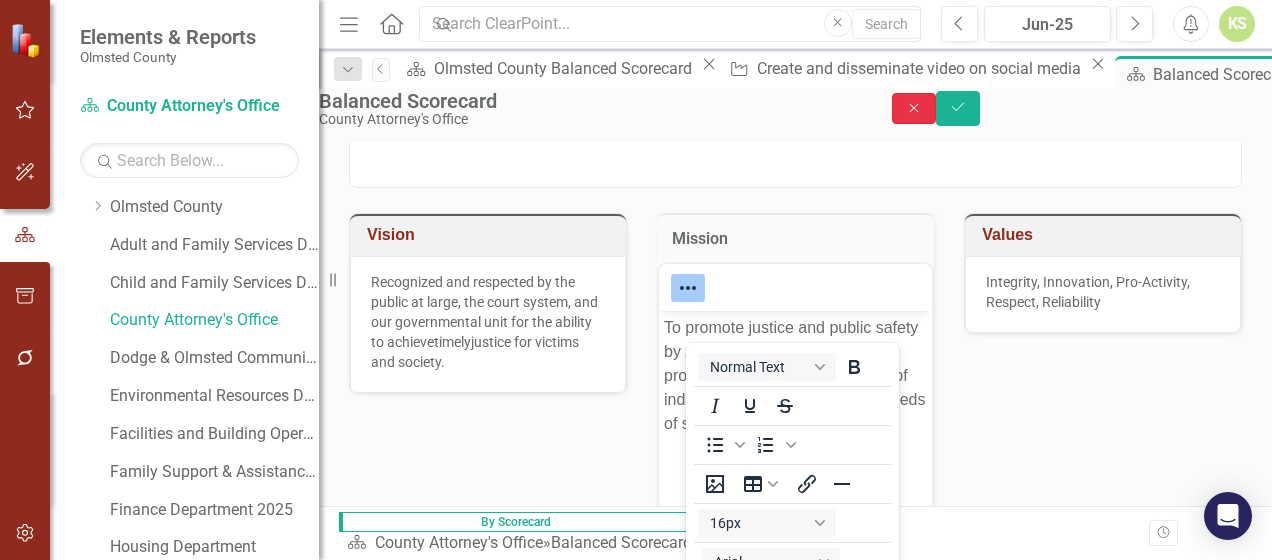 click on "Close" 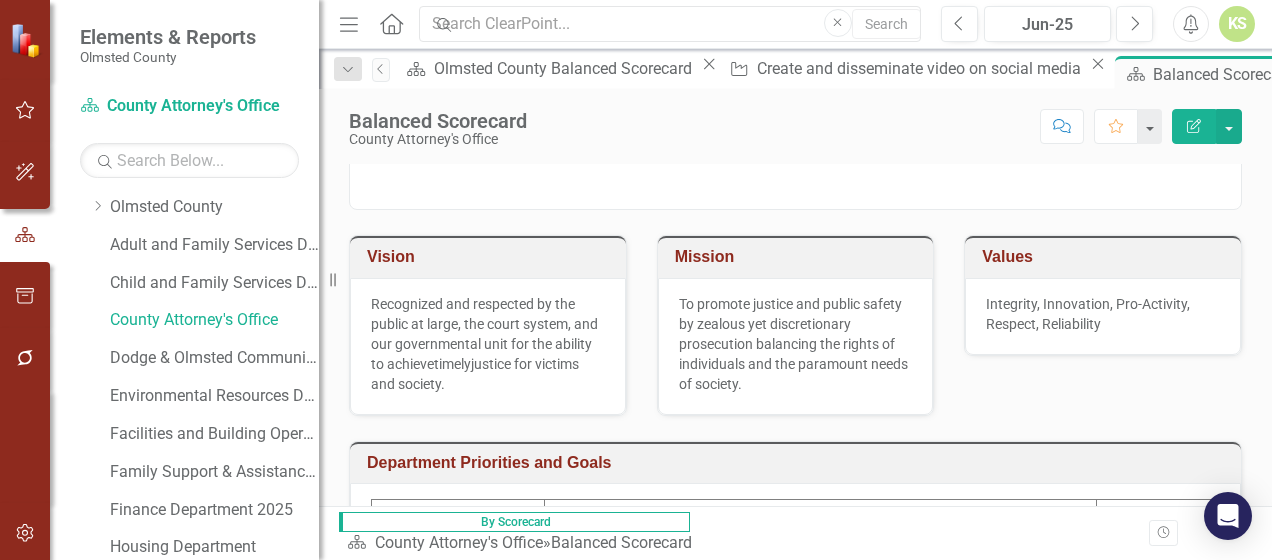 click on "Menu" 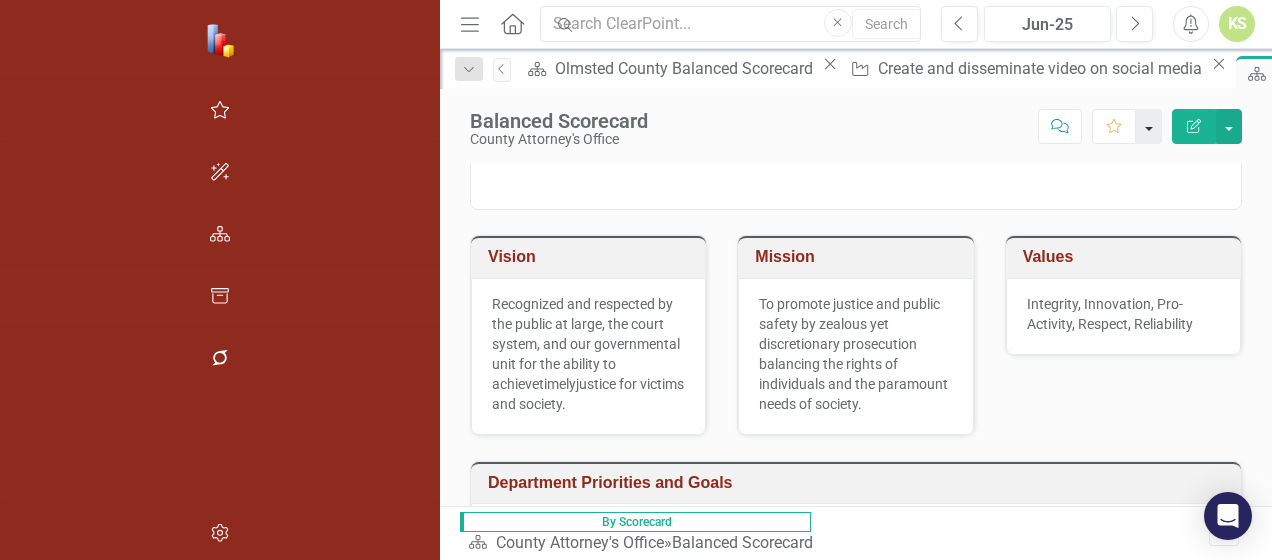 click at bounding box center [1149, 126] 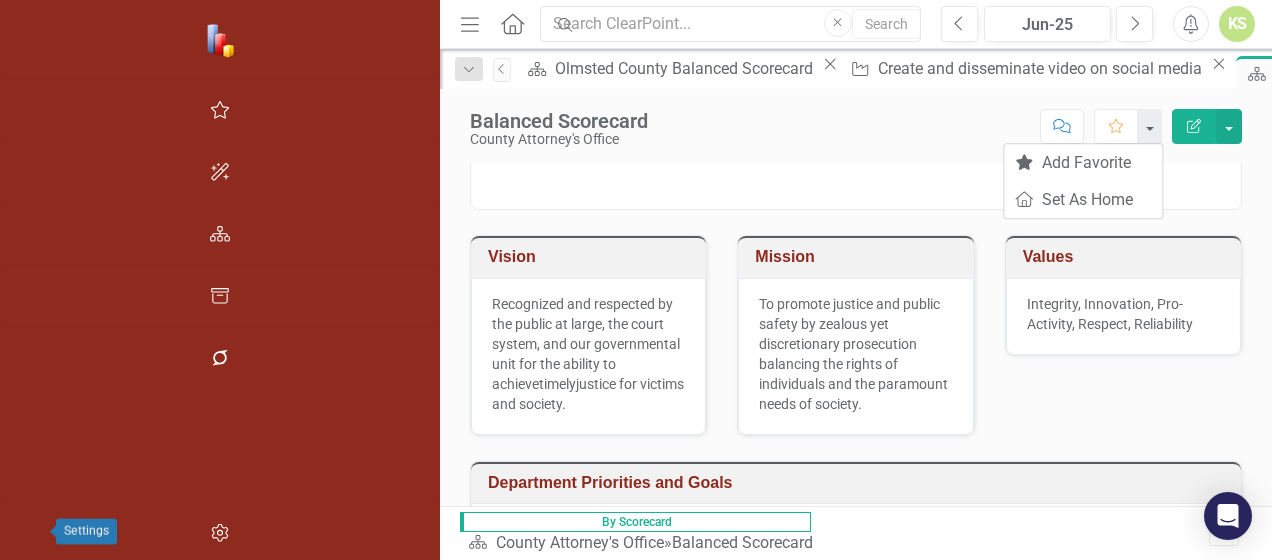 click 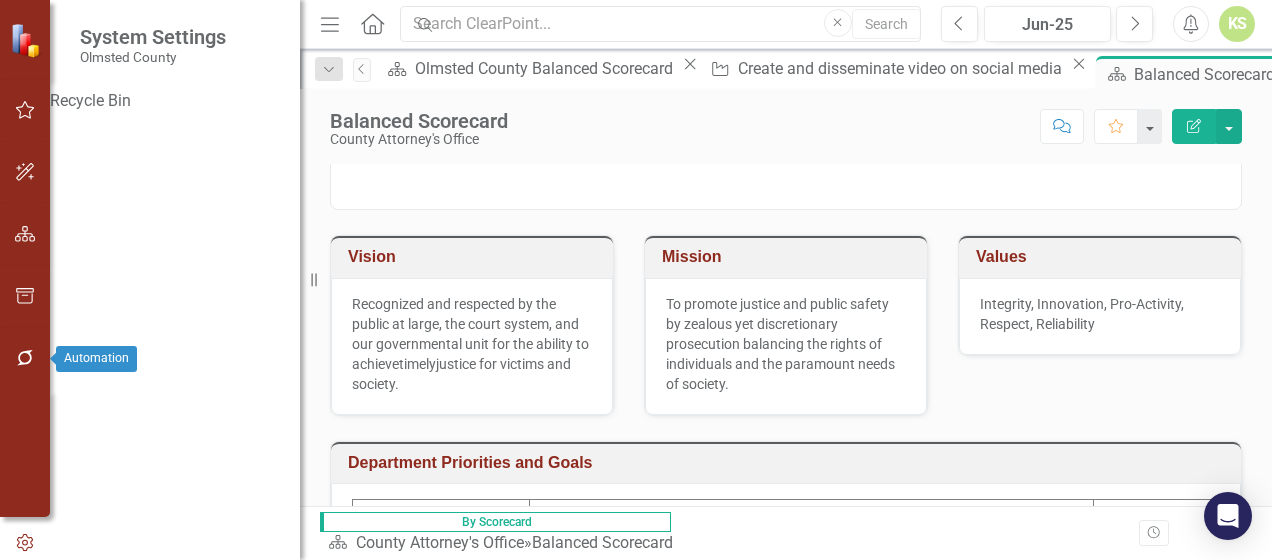 click 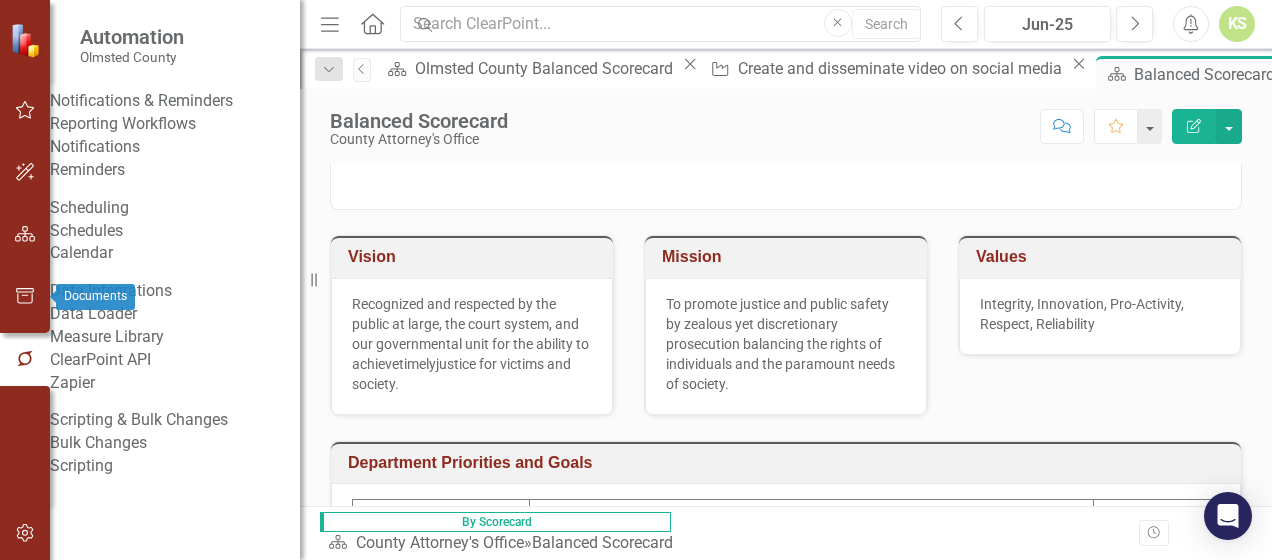 click at bounding box center [25, 297] 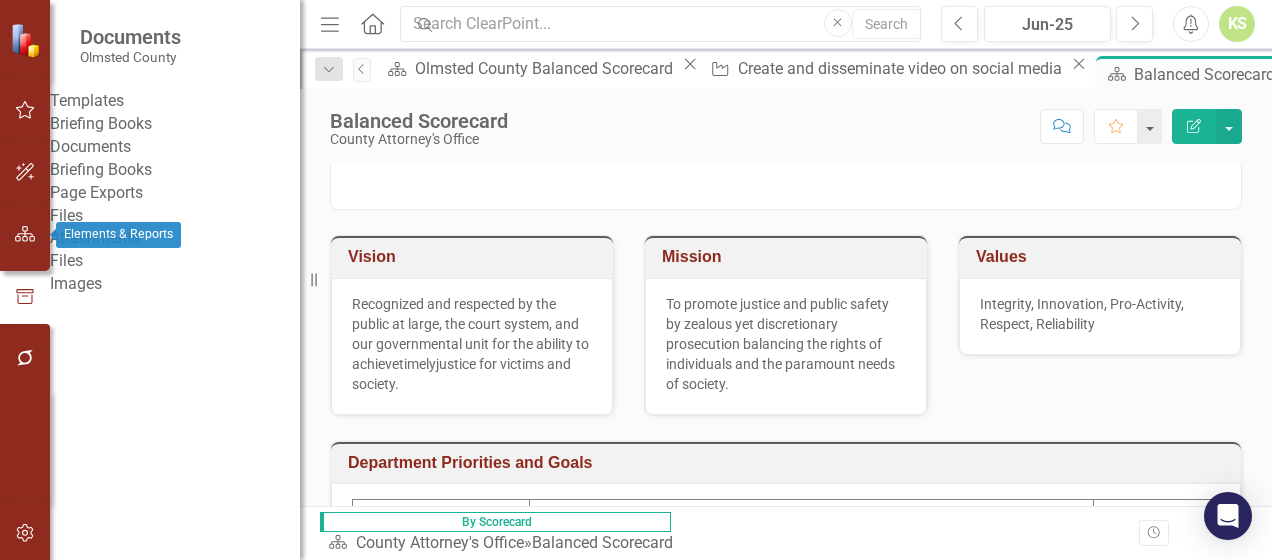 click 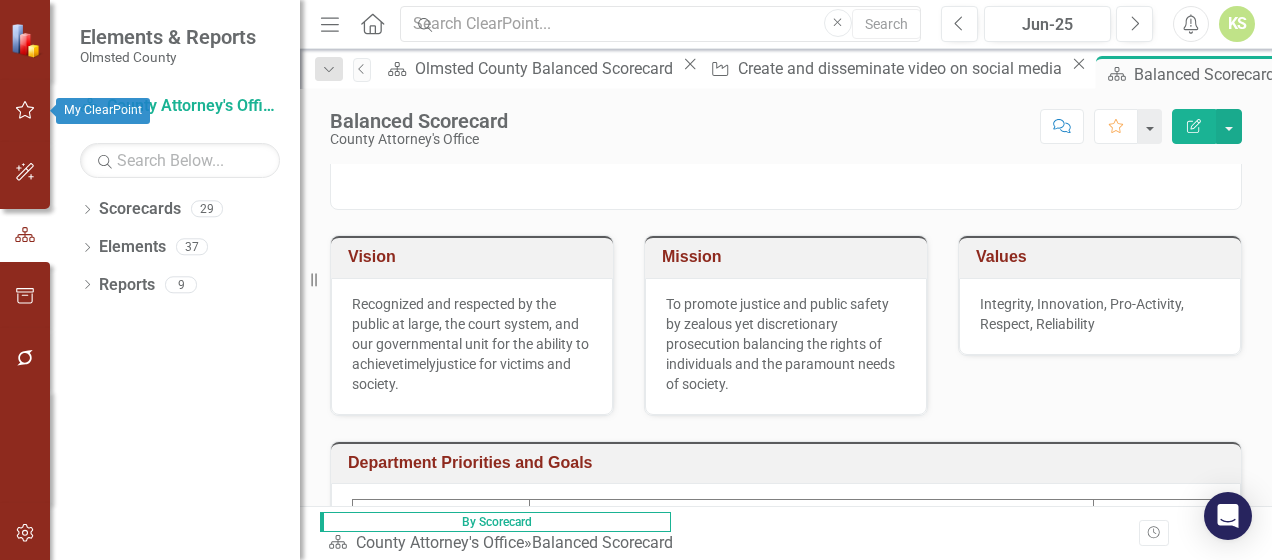 click 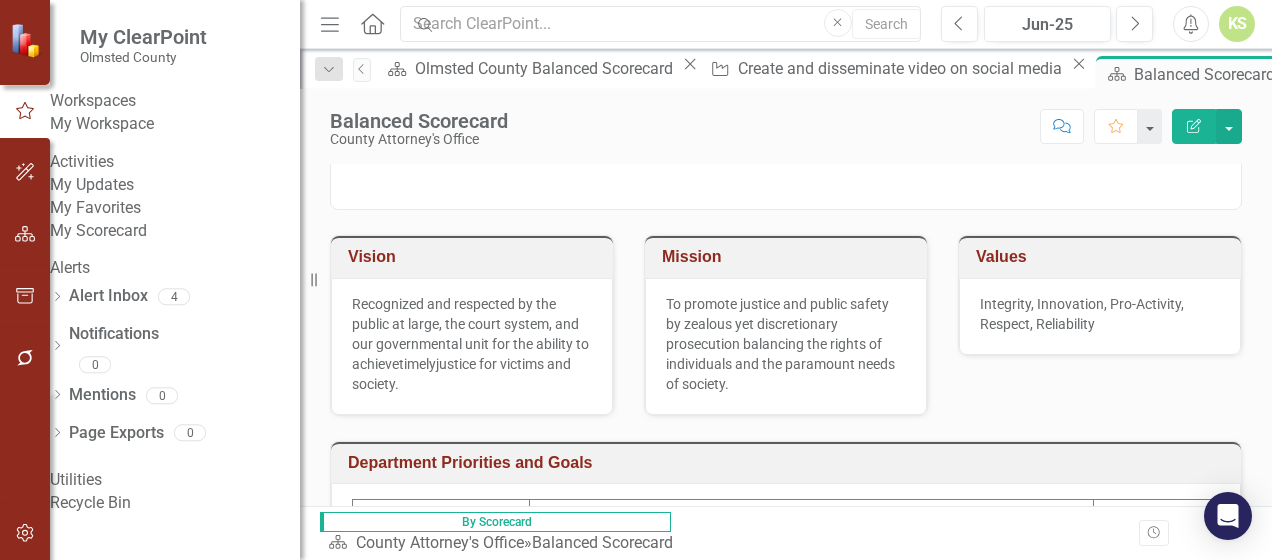 click at bounding box center (27, 39) 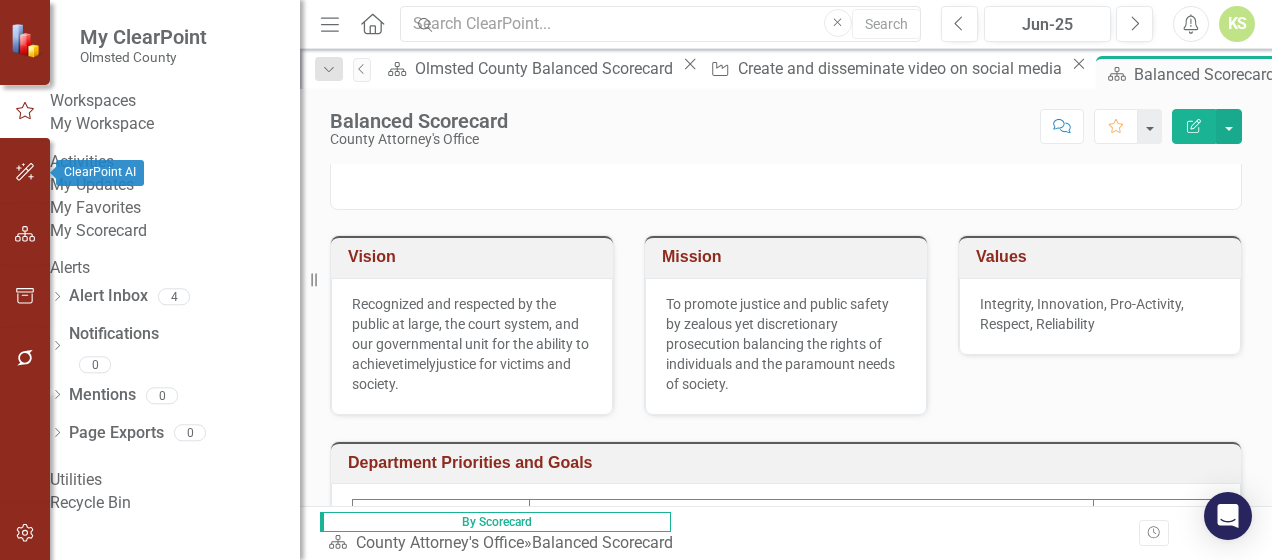 click 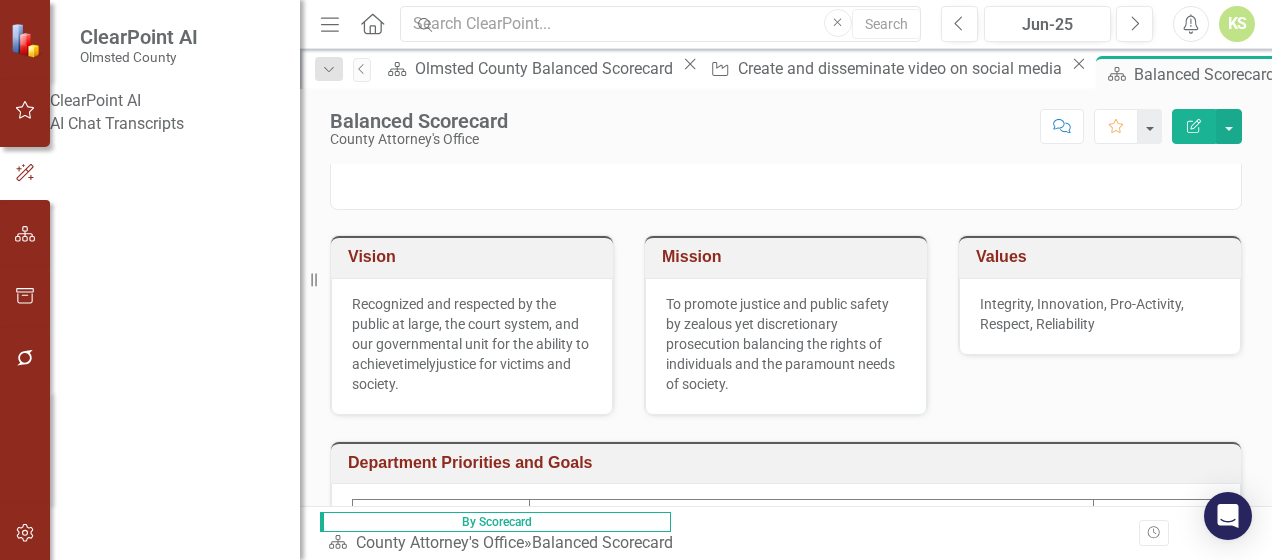 click on "Menu" 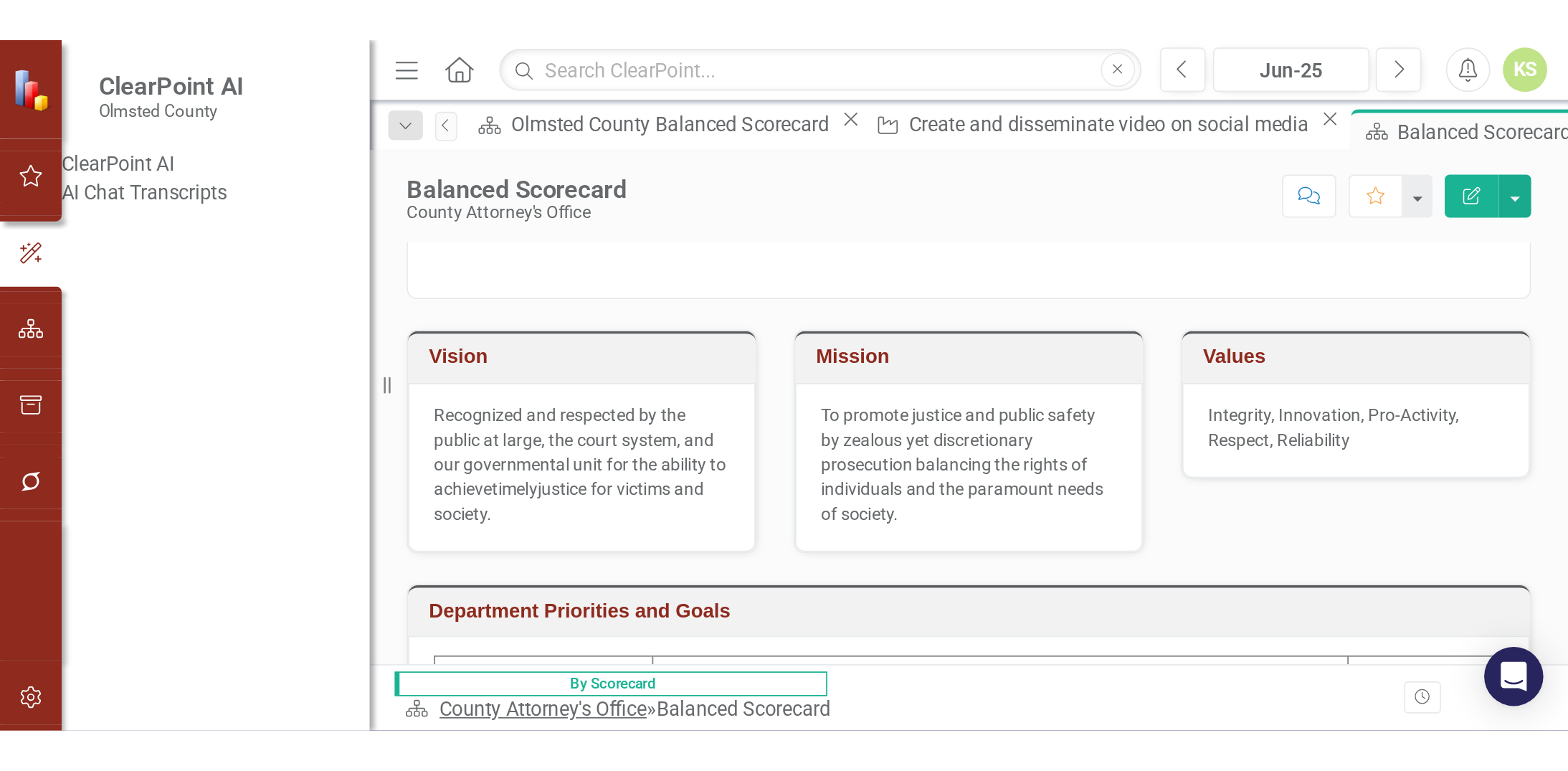 scroll, scrollTop: 55, scrollLeft: 0, axis: vertical 